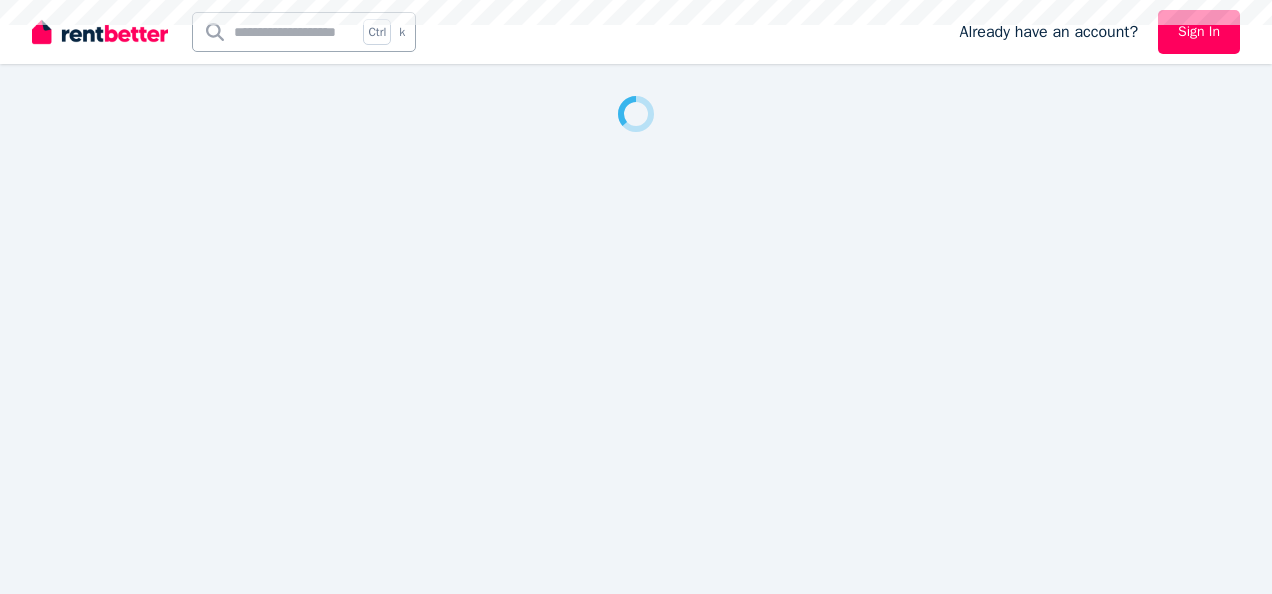 scroll, scrollTop: 0, scrollLeft: 0, axis: both 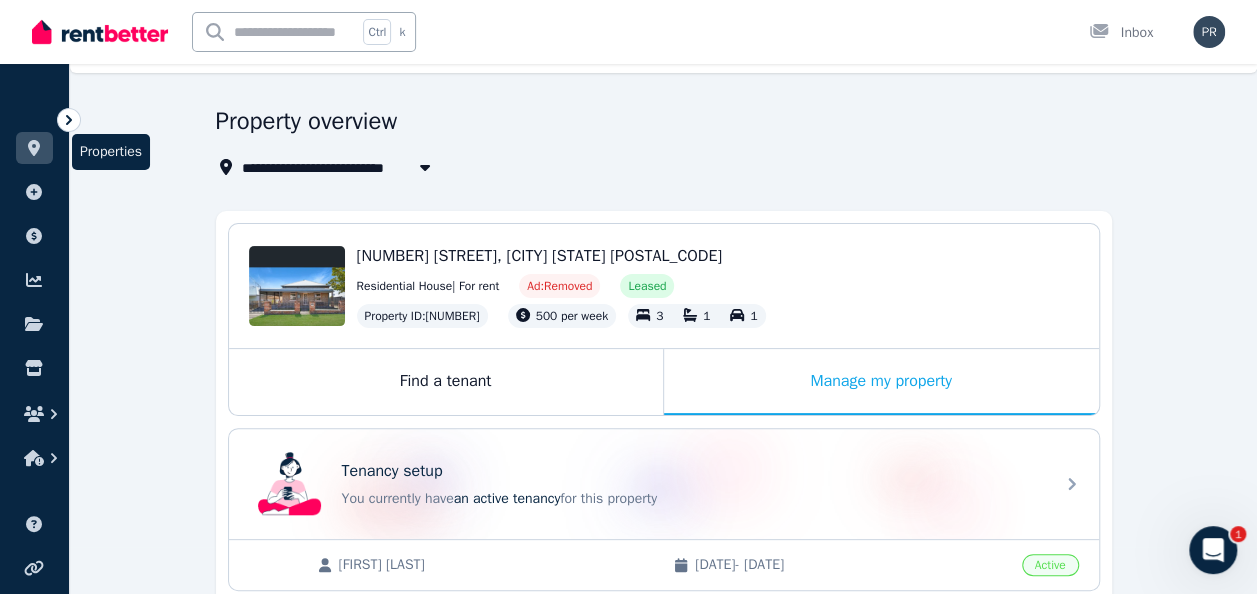 click 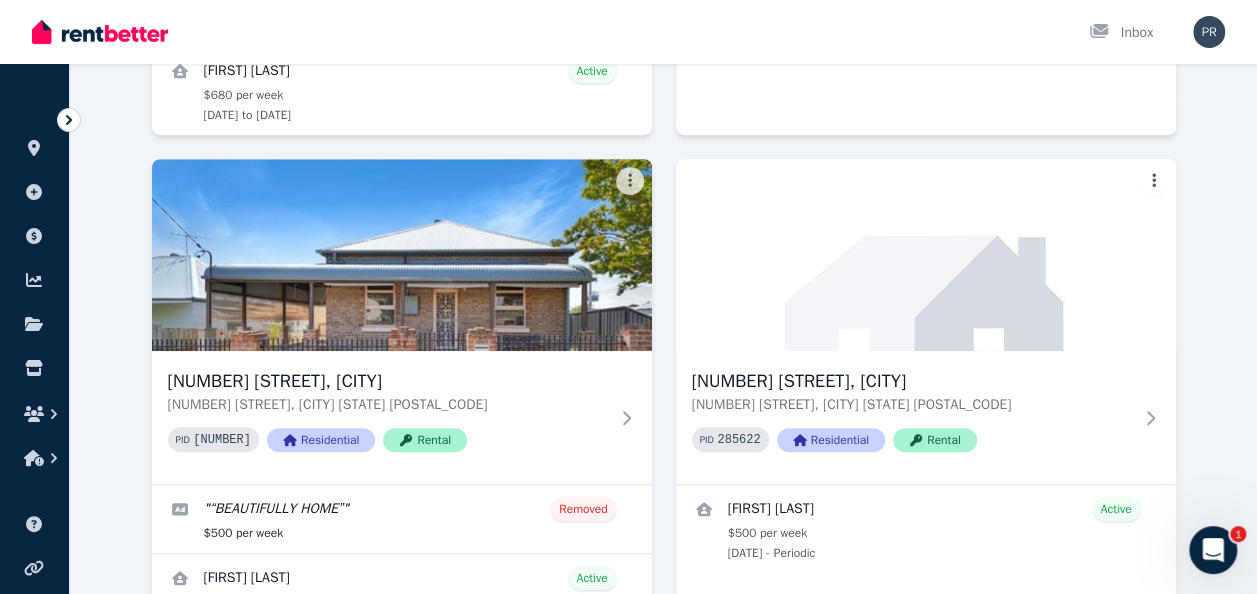 scroll, scrollTop: 498, scrollLeft: 0, axis: vertical 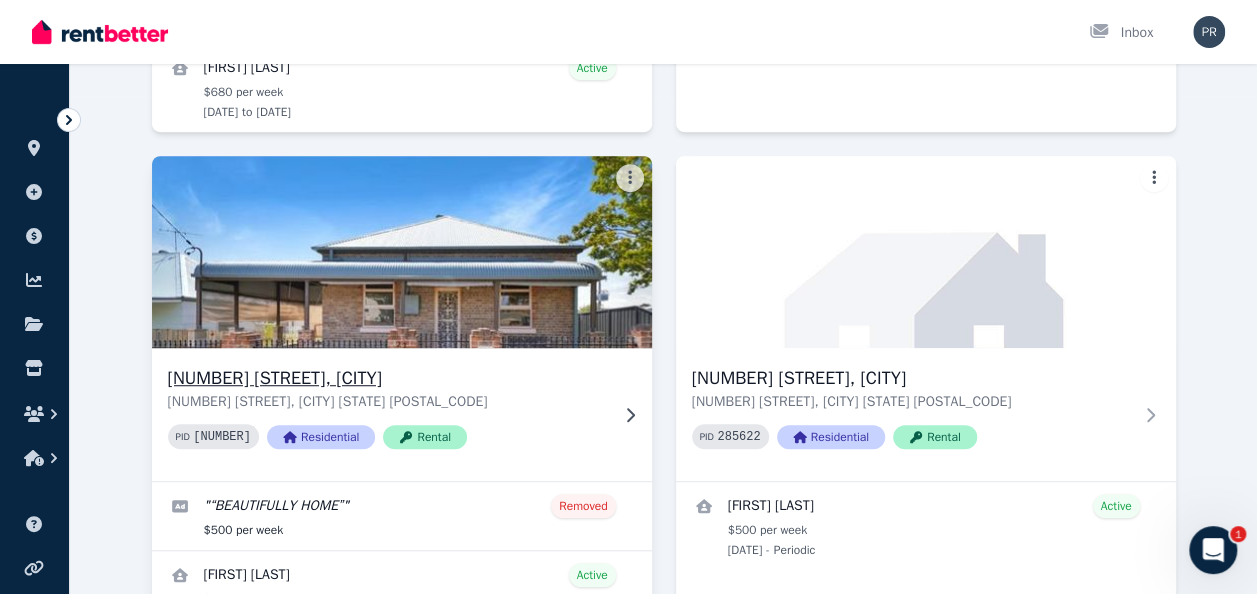 click on "[NUMBER] [STREET], [CITY]" at bounding box center [388, 378] 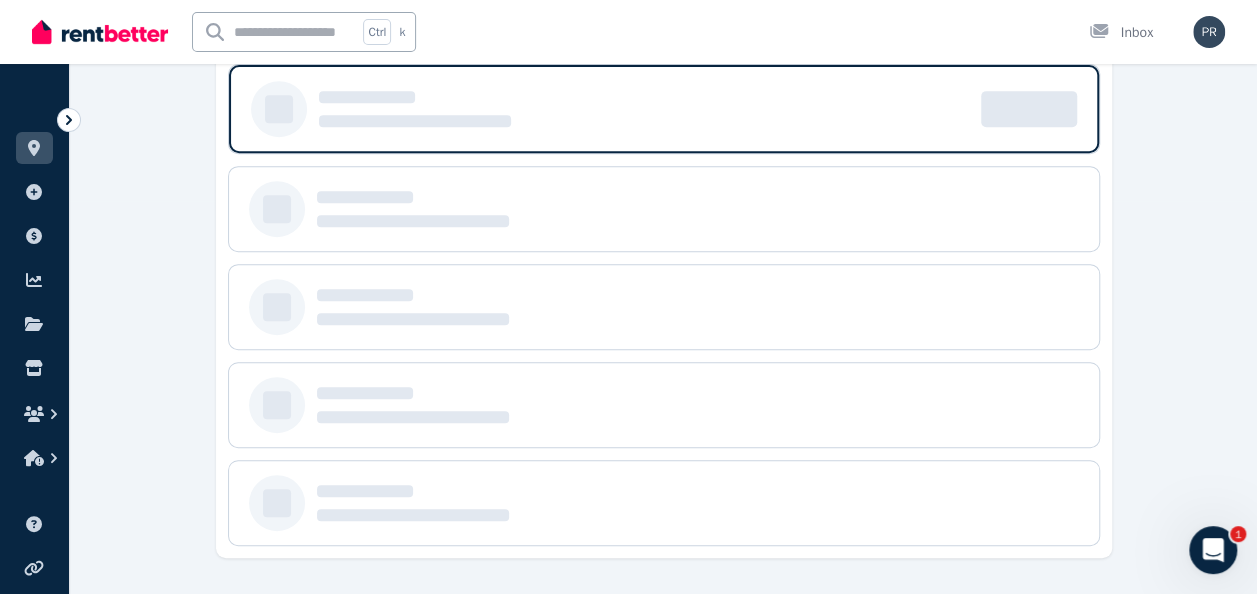 scroll, scrollTop: 0, scrollLeft: 0, axis: both 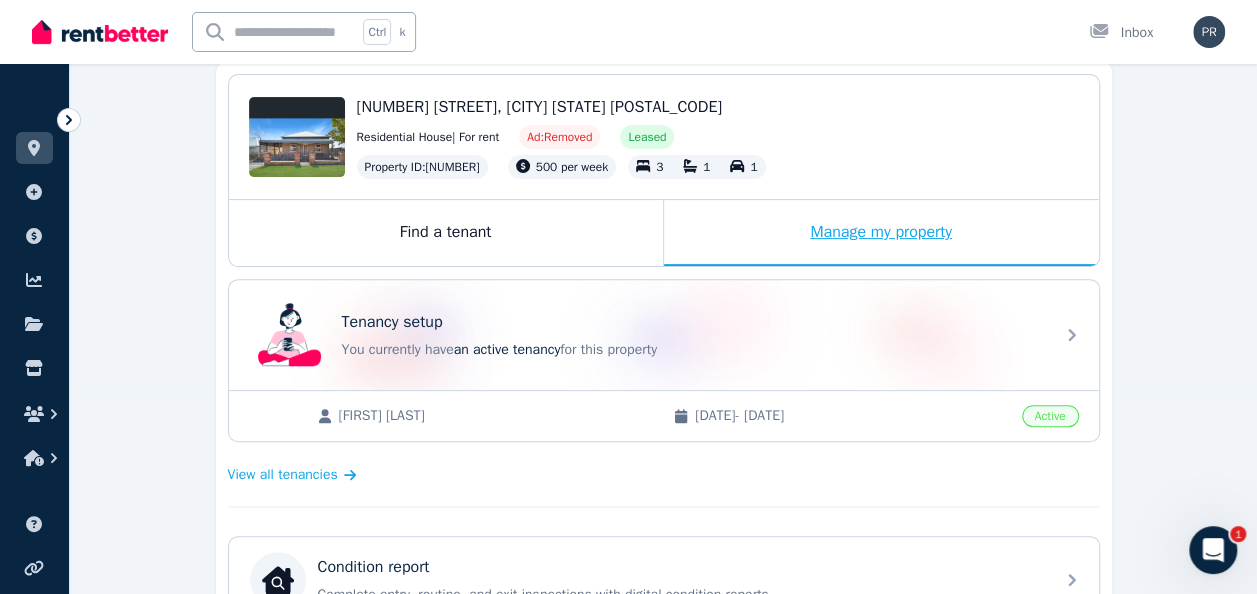 click on "Manage my property" at bounding box center (881, 233) 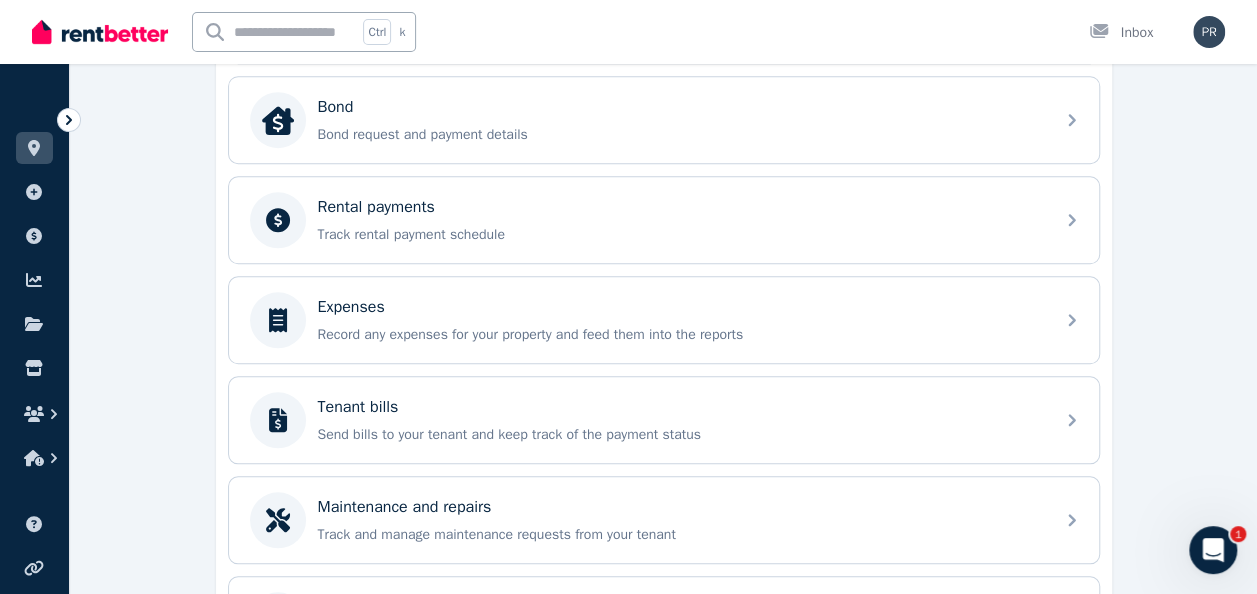 scroll, scrollTop: 757, scrollLeft: 0, axis: vertical 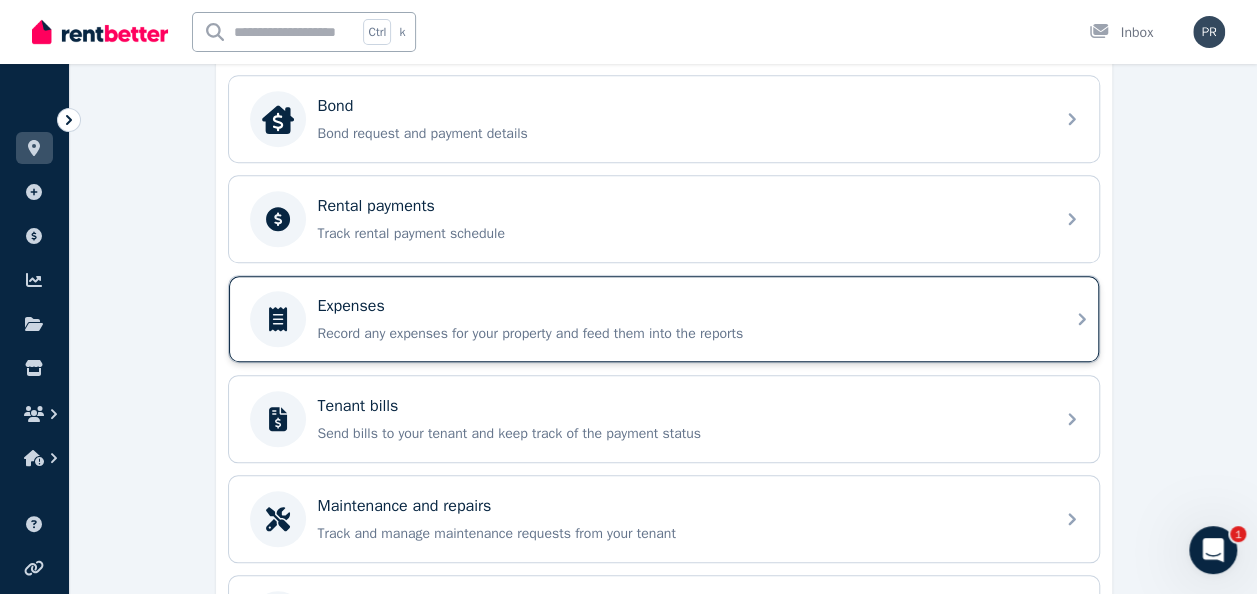 click 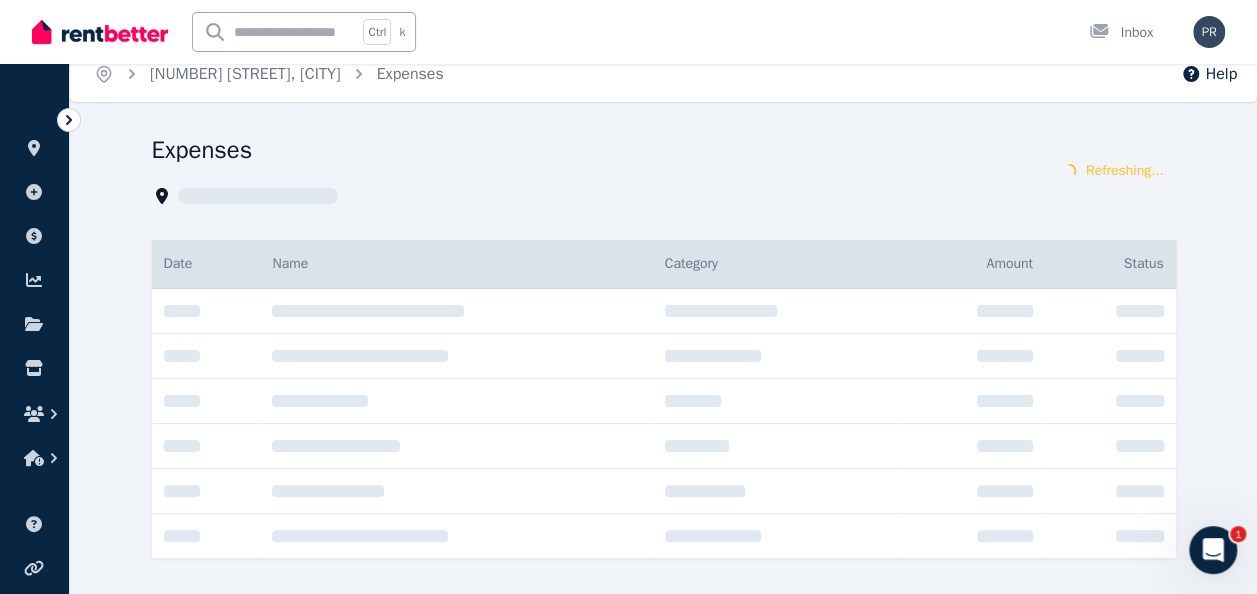 scroll, scrollTop: 0, scrollLeft: 0, axis: both 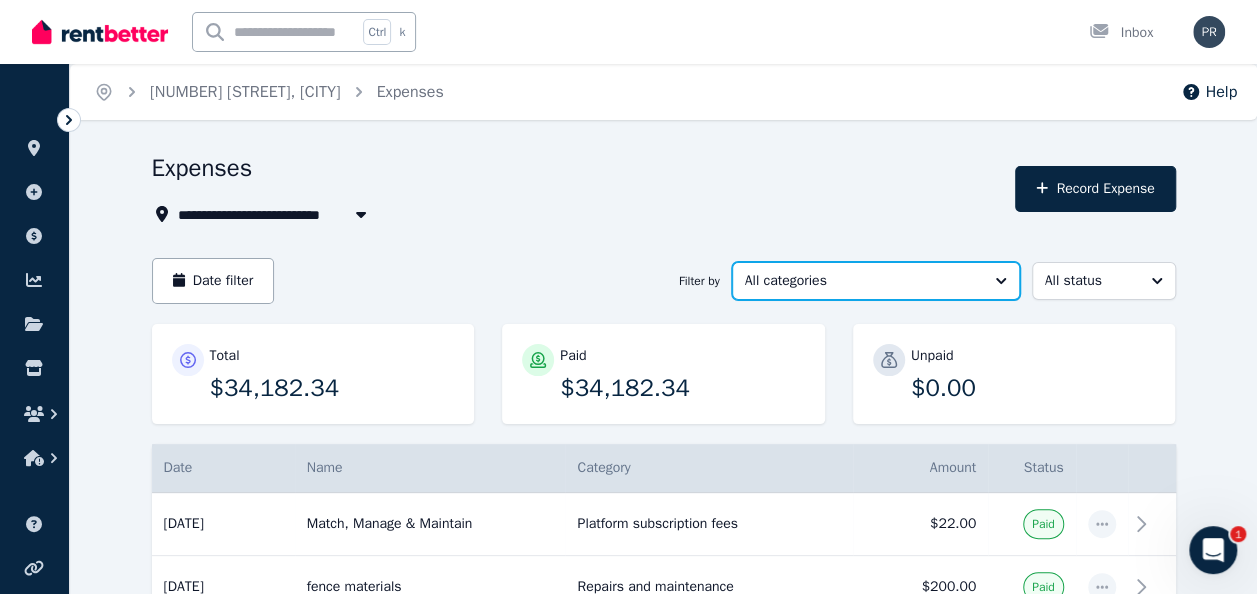 click on "All categories" at bounding box center (876, 281) 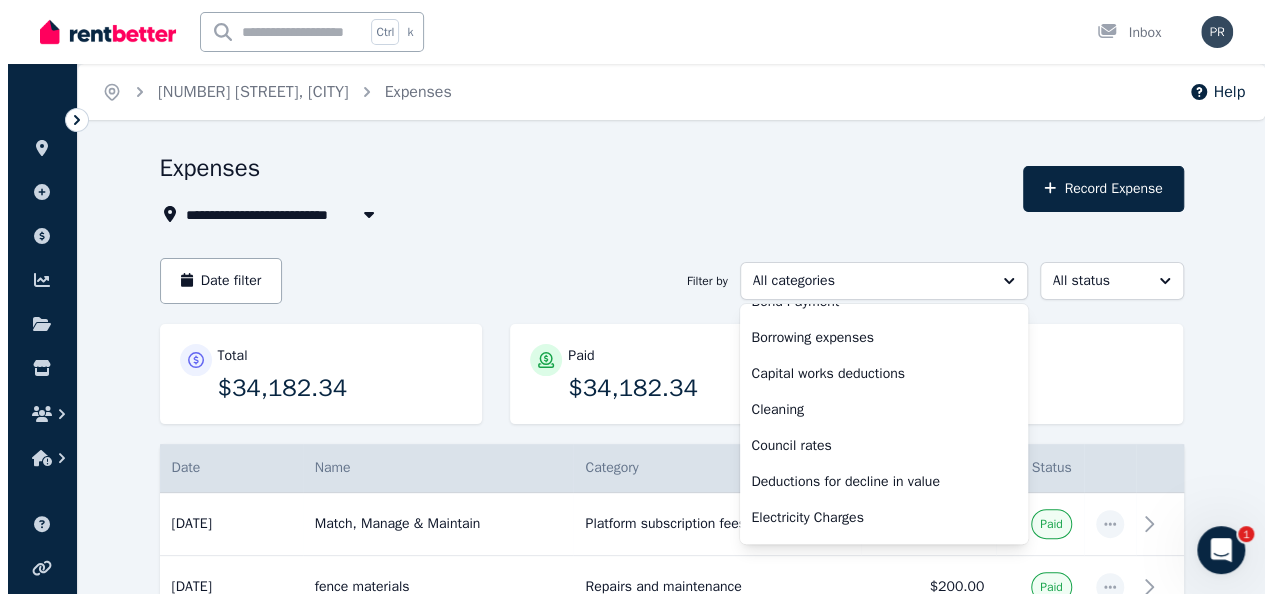 scroll, scrollTop: 154, scrollLeft: 0, axis: vertical 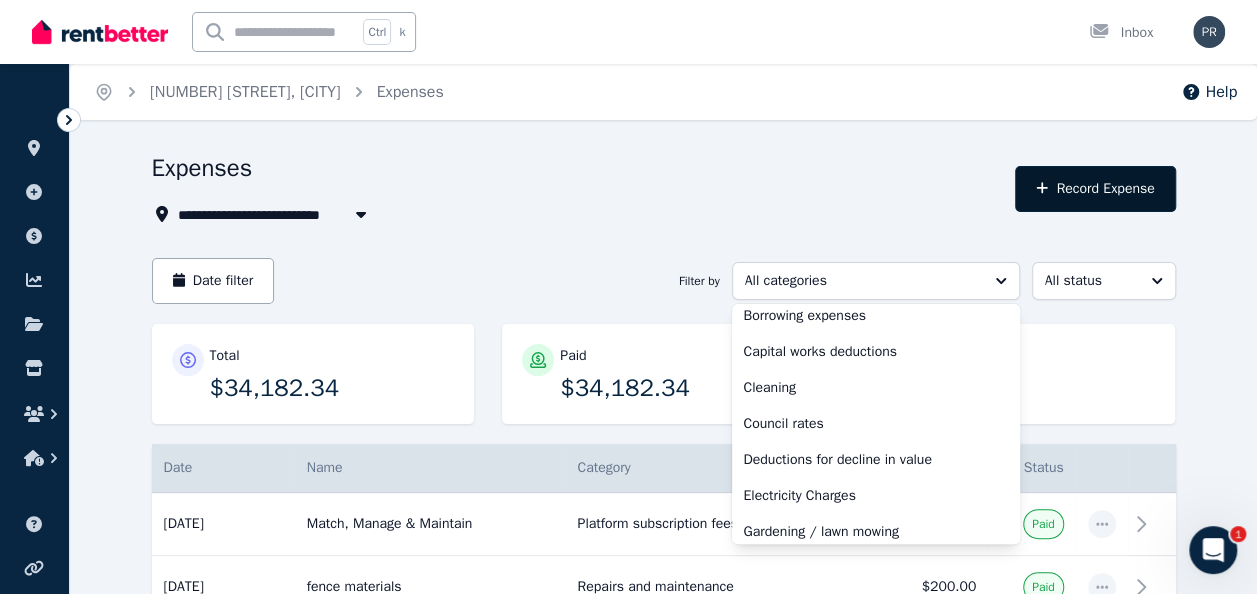 click on "Record Expense" at bounding box center (1095, 189) 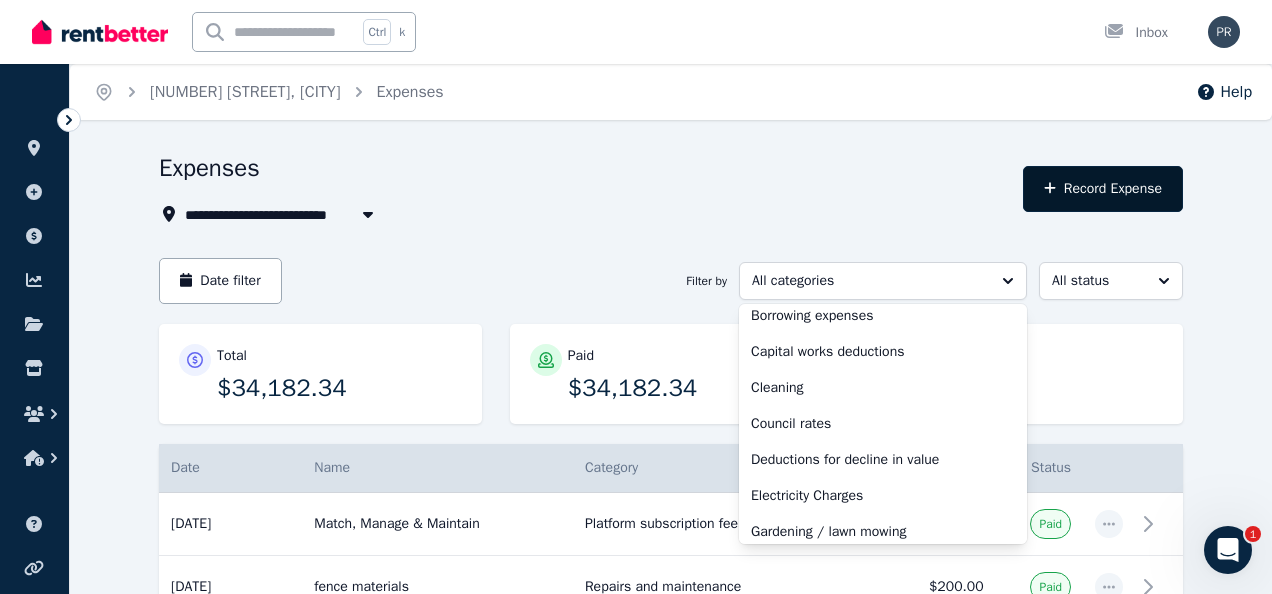 select on "**********" 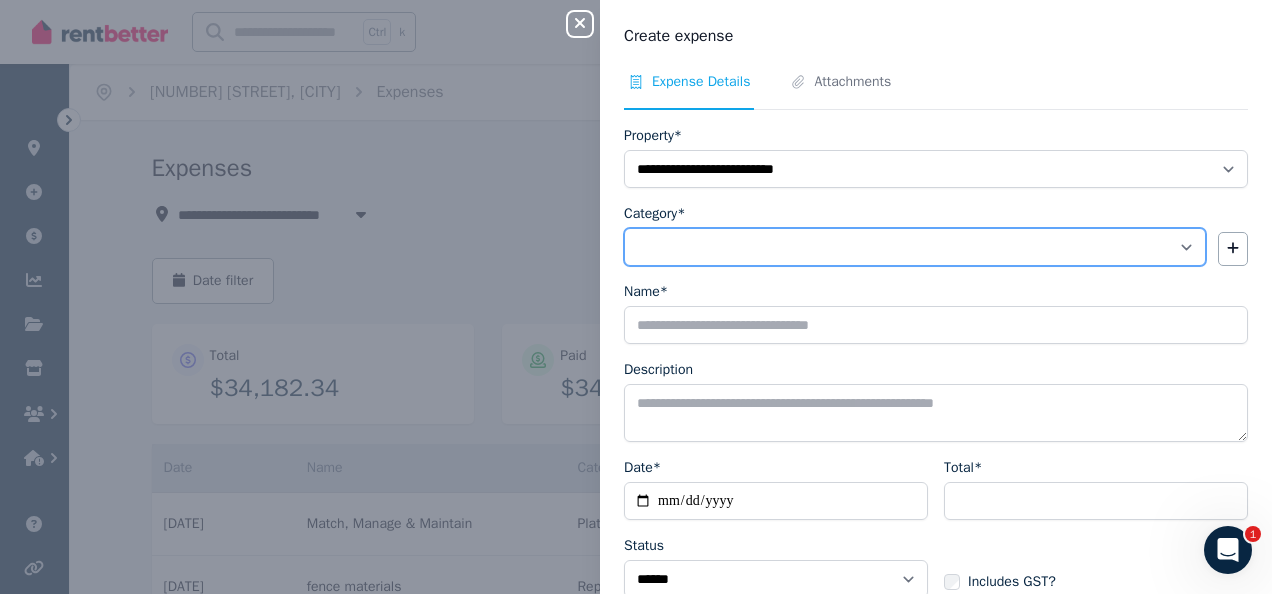 click on "**********" at bounding box center [915, 247] 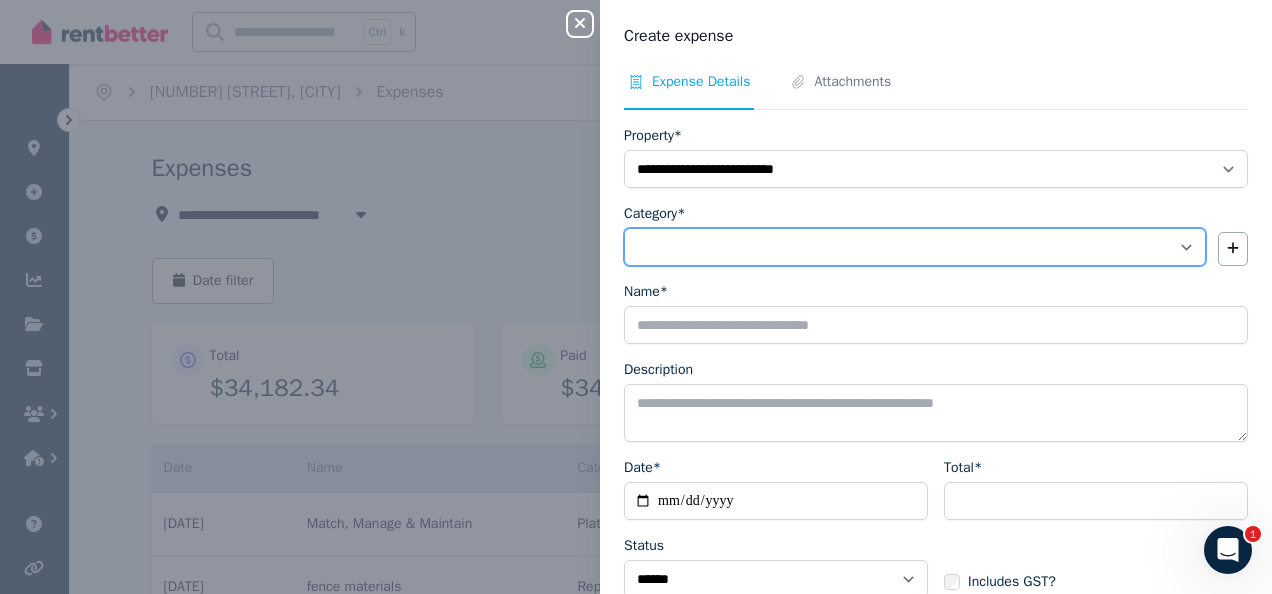 select on "**********" 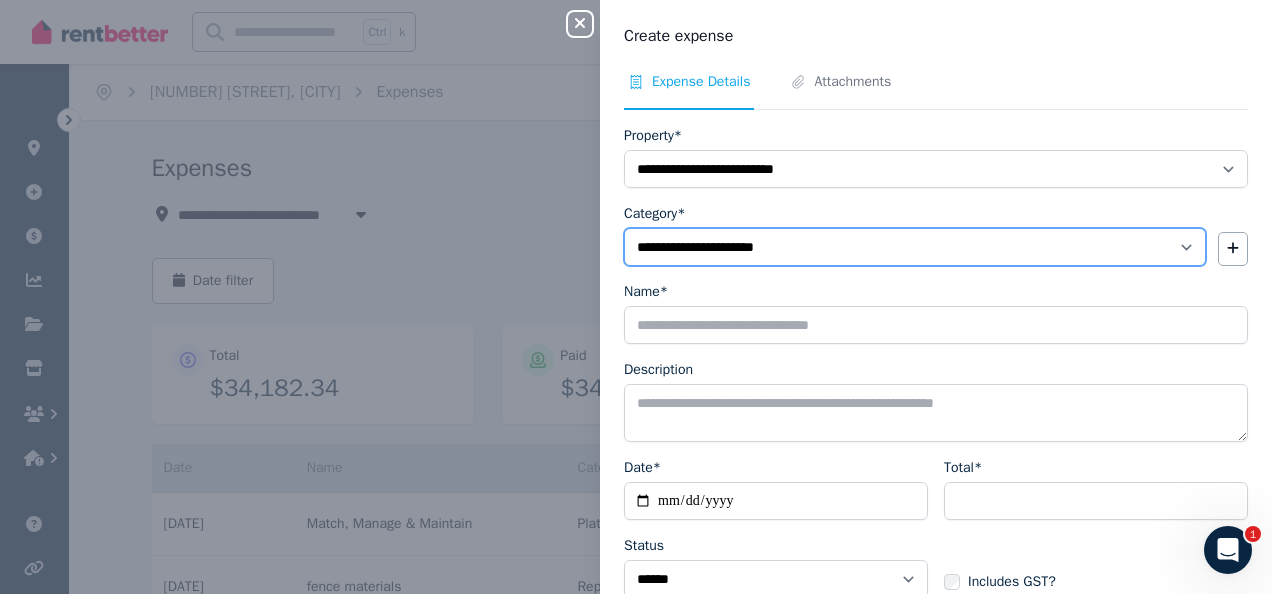 click on "**********" at bounding box center [915, 247] 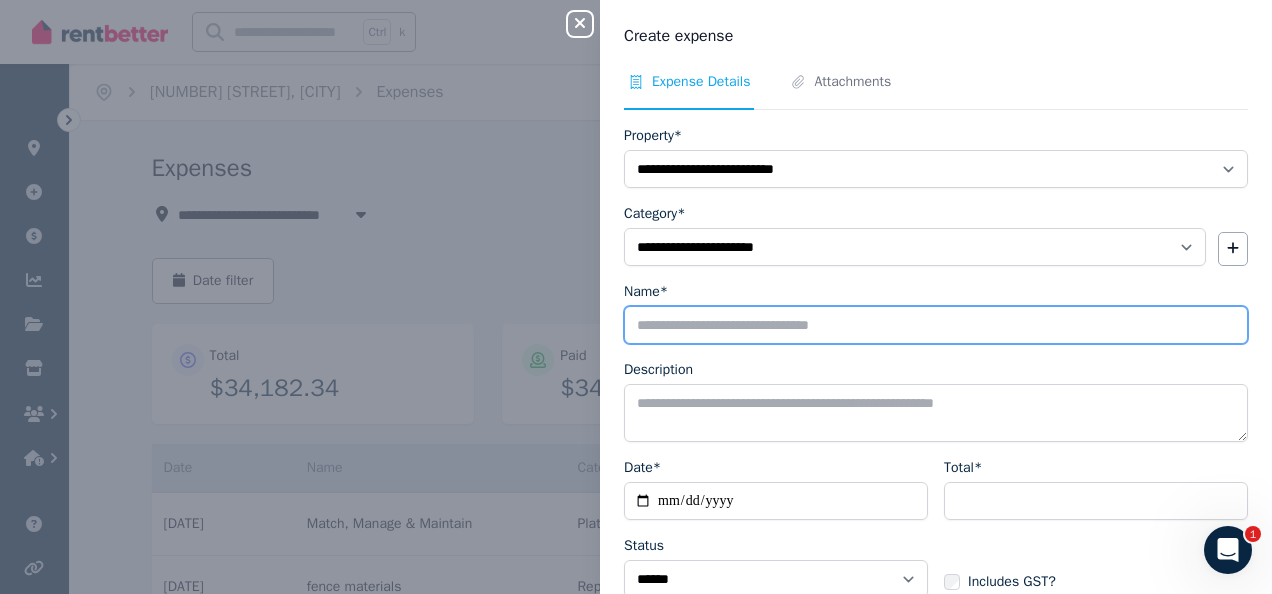 click on "Name*" at bounding box center [936, 325] 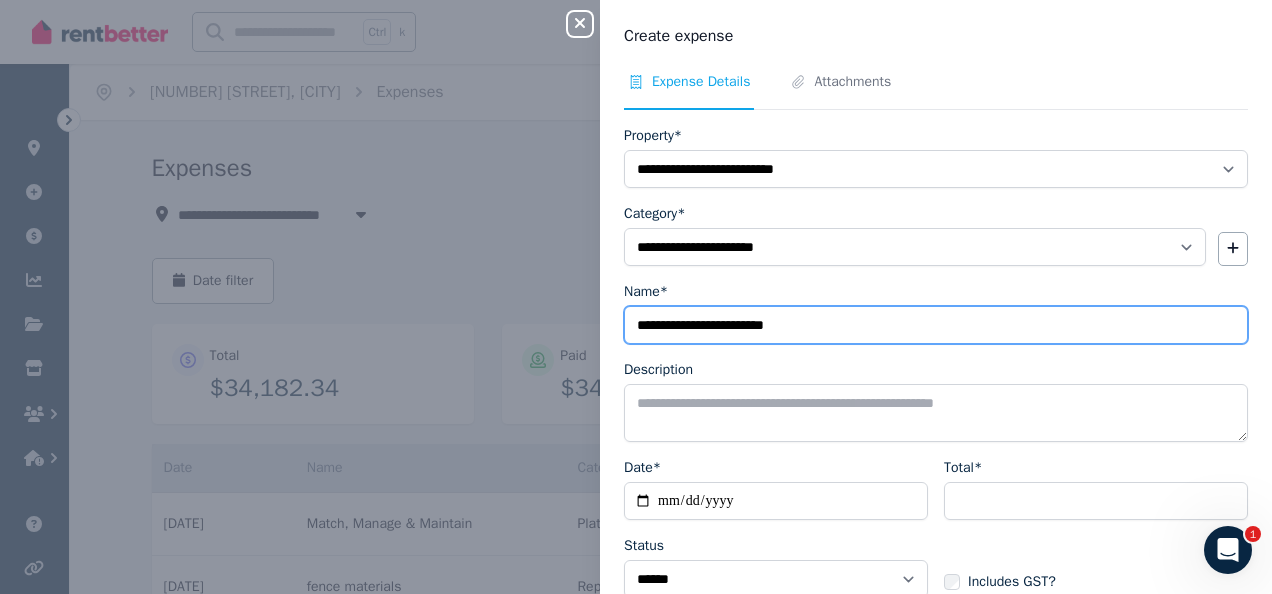 type on "**********" 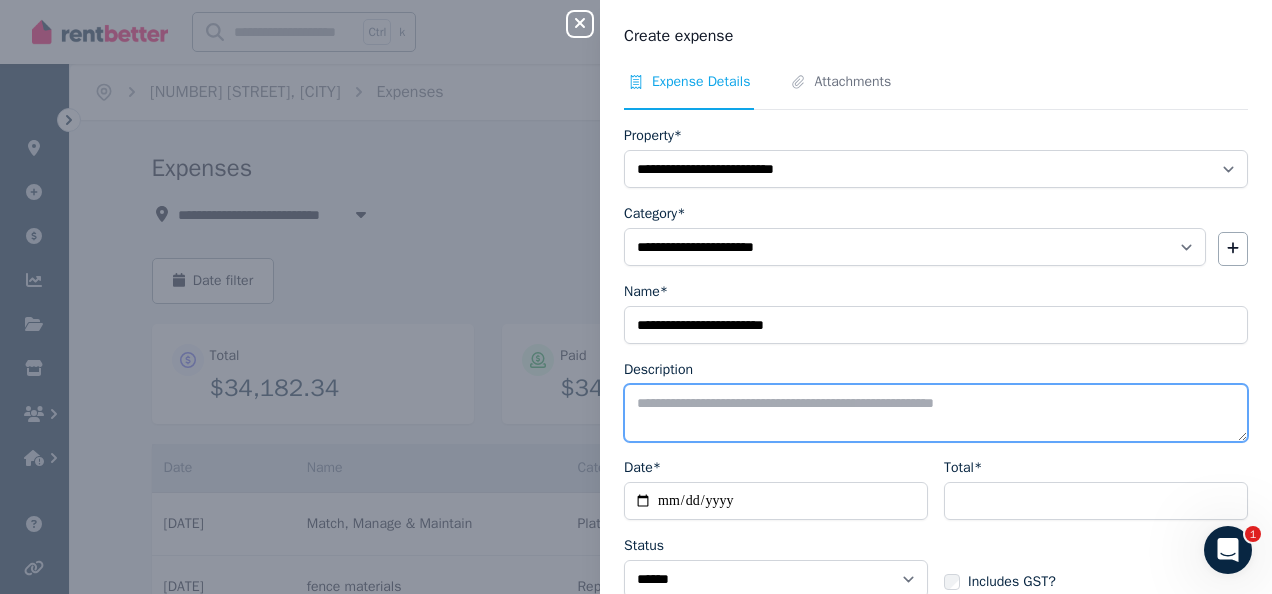 click on "Description" at bounding box center (936, 413) 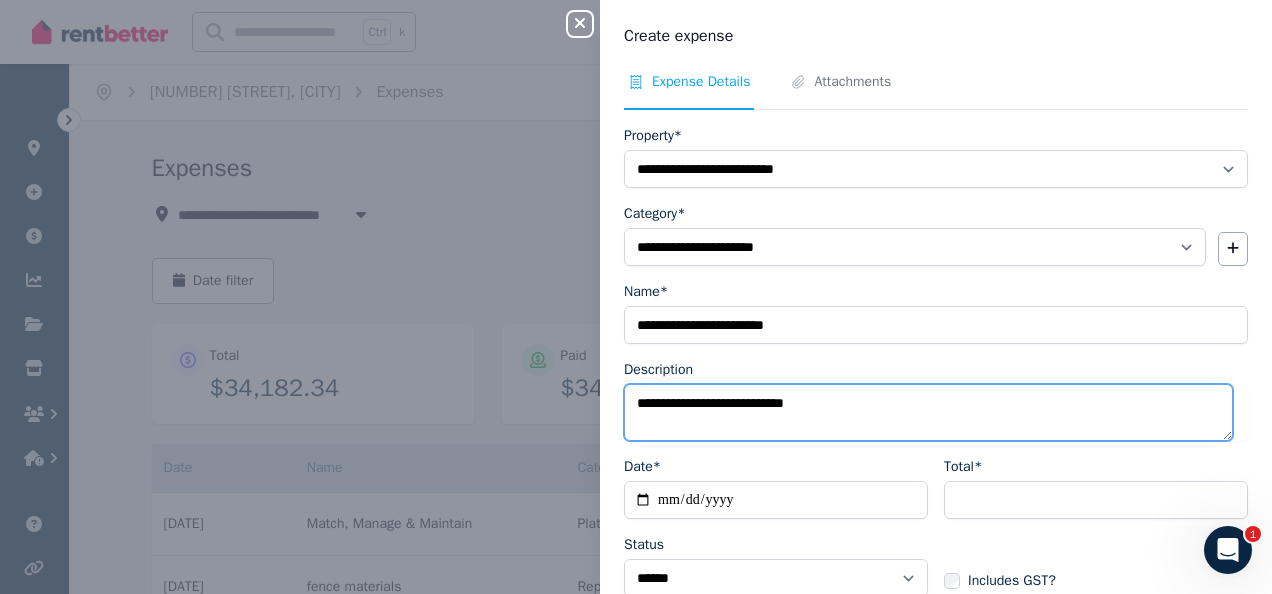 type on "**********" 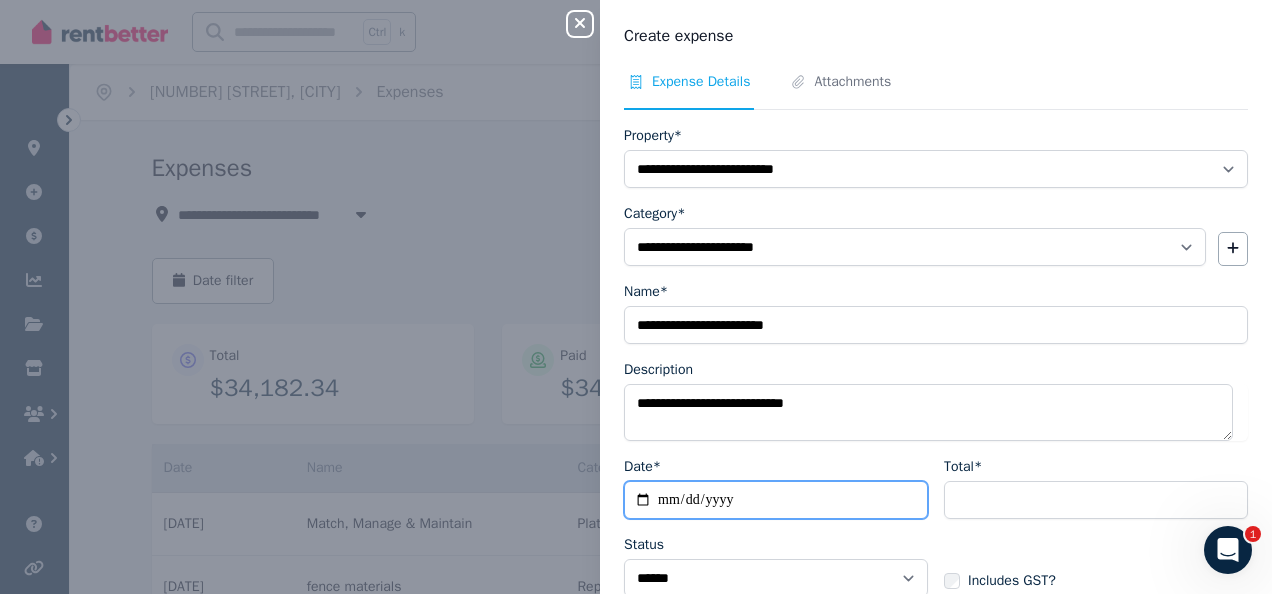 click on "Date*" at bounding box center (776, 500) 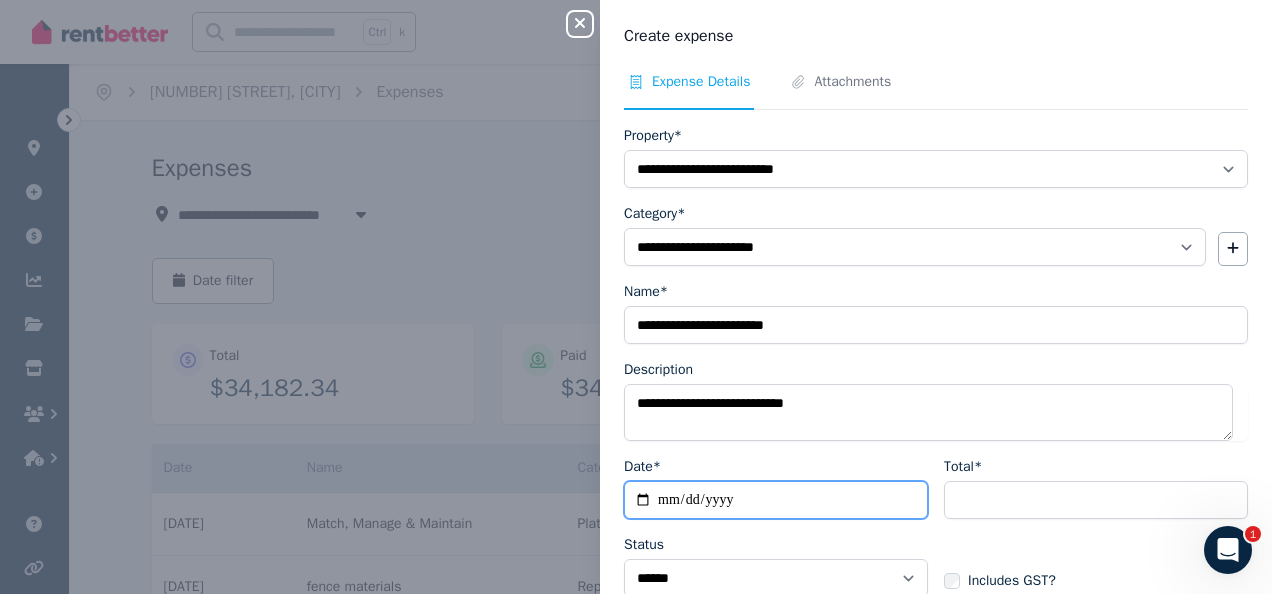 type on "**********" 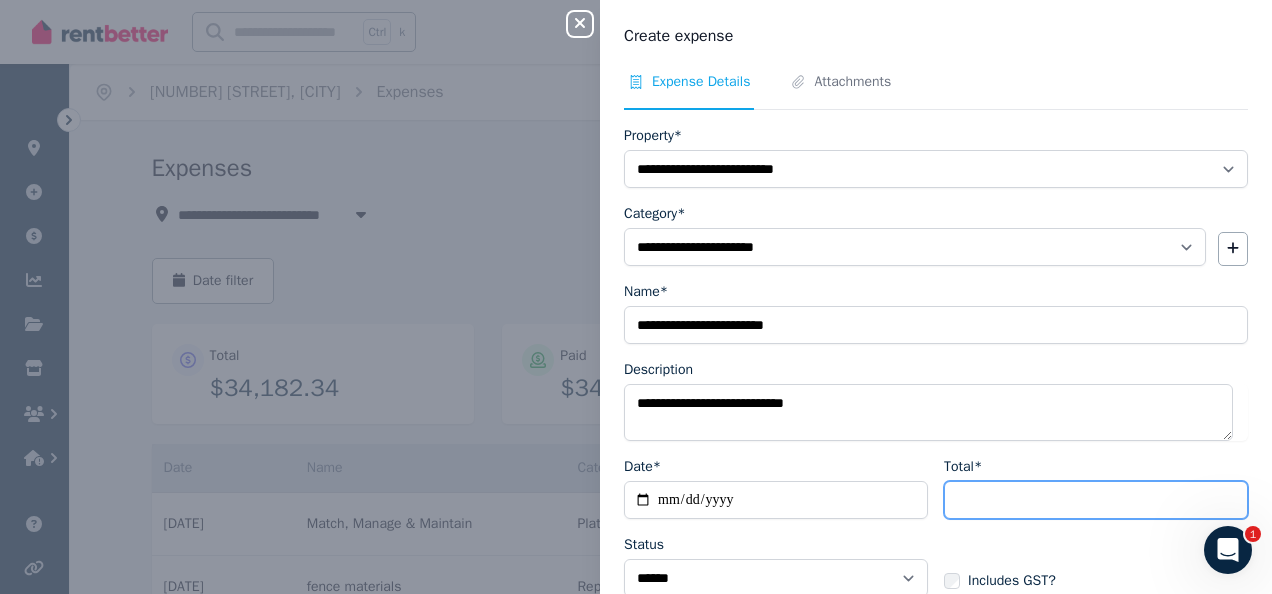 click on "Total*" at bounding box center [1096, 500] 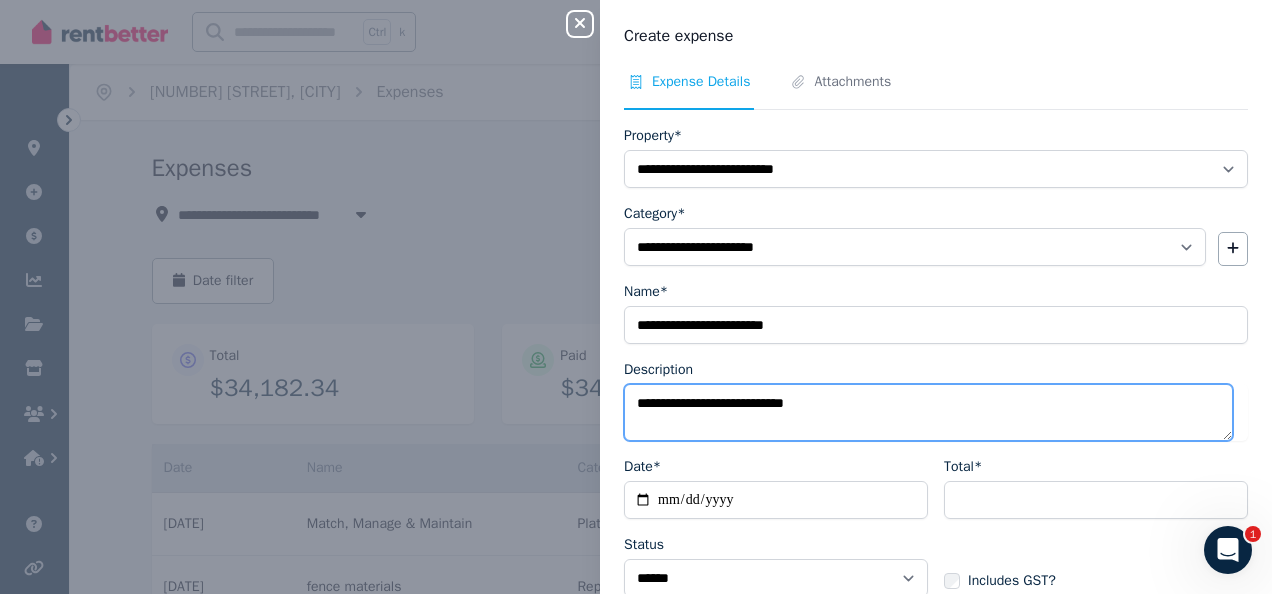 click on "**********" at bounding box center [928, 412] 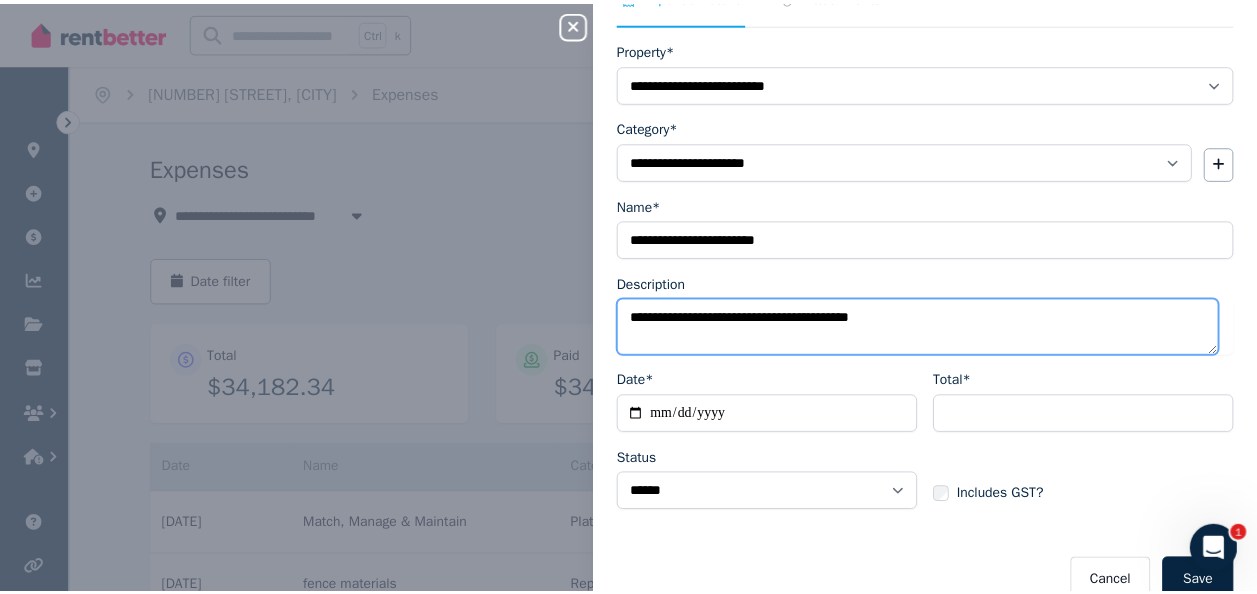 scroll, scrollTop: 117, scrollLeft: 0, axis: vertical 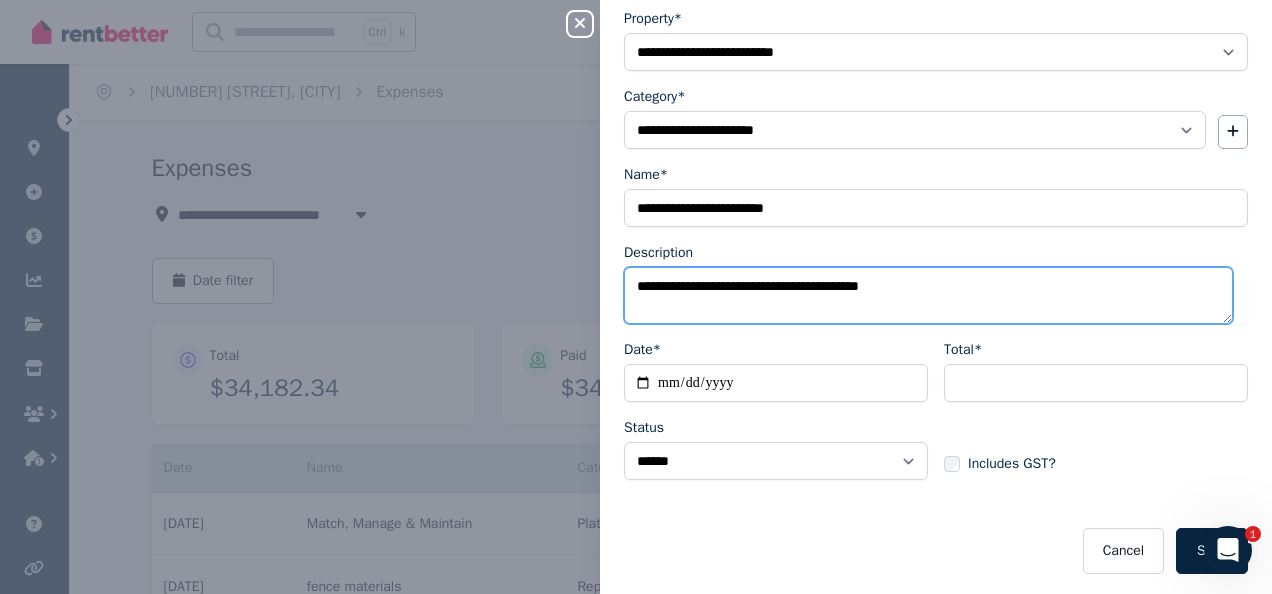 type on "**********" 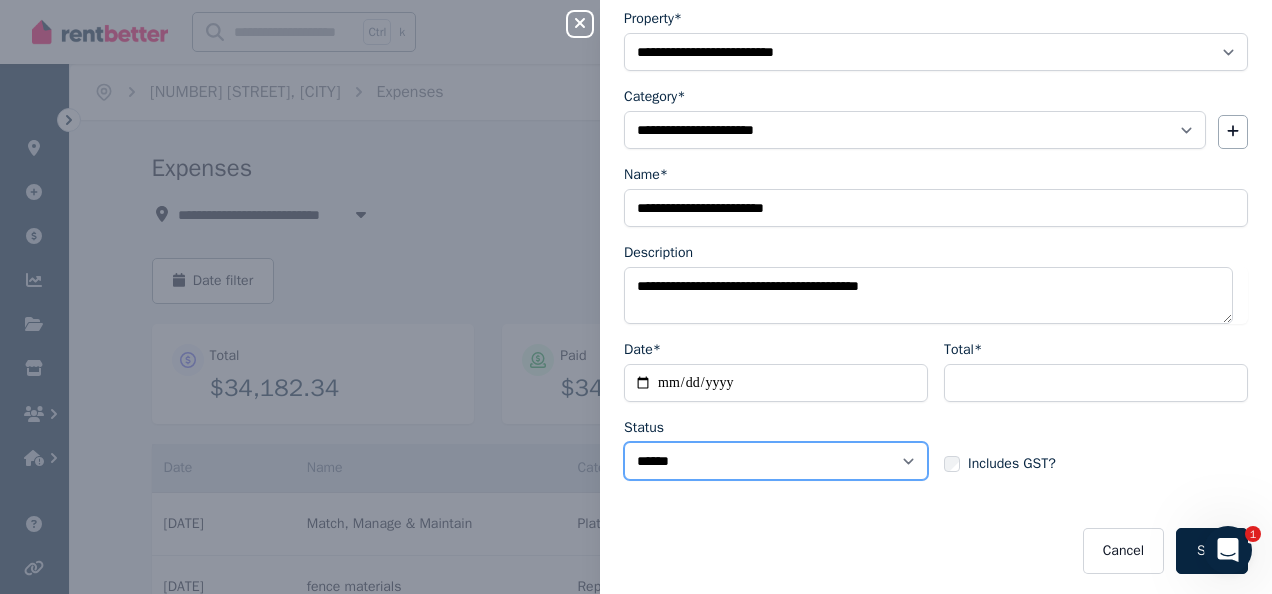 click on "****** ****" at bounding box center (776, 461) 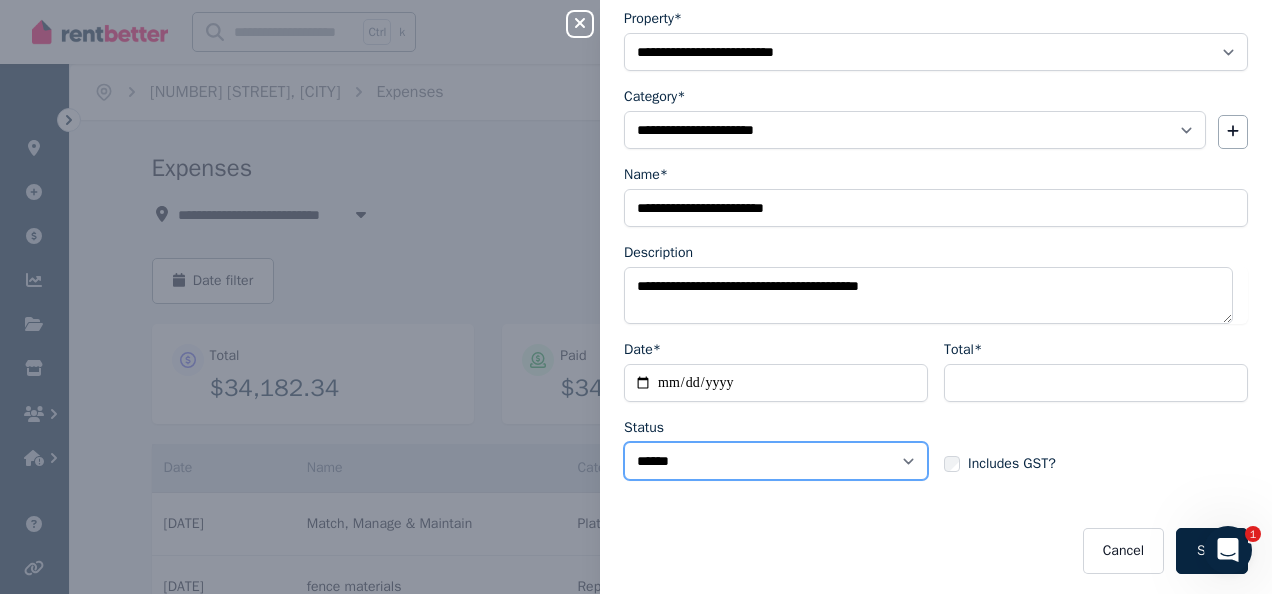 select on "**********" 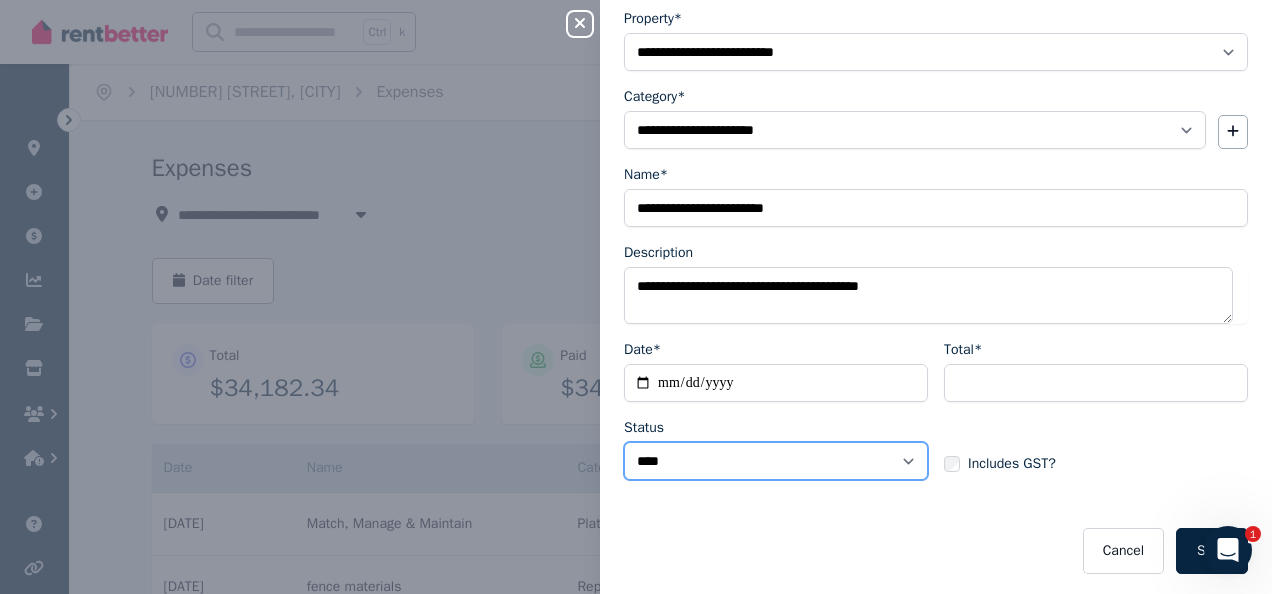 click on "****** ****" at bounding box center (776, 461) 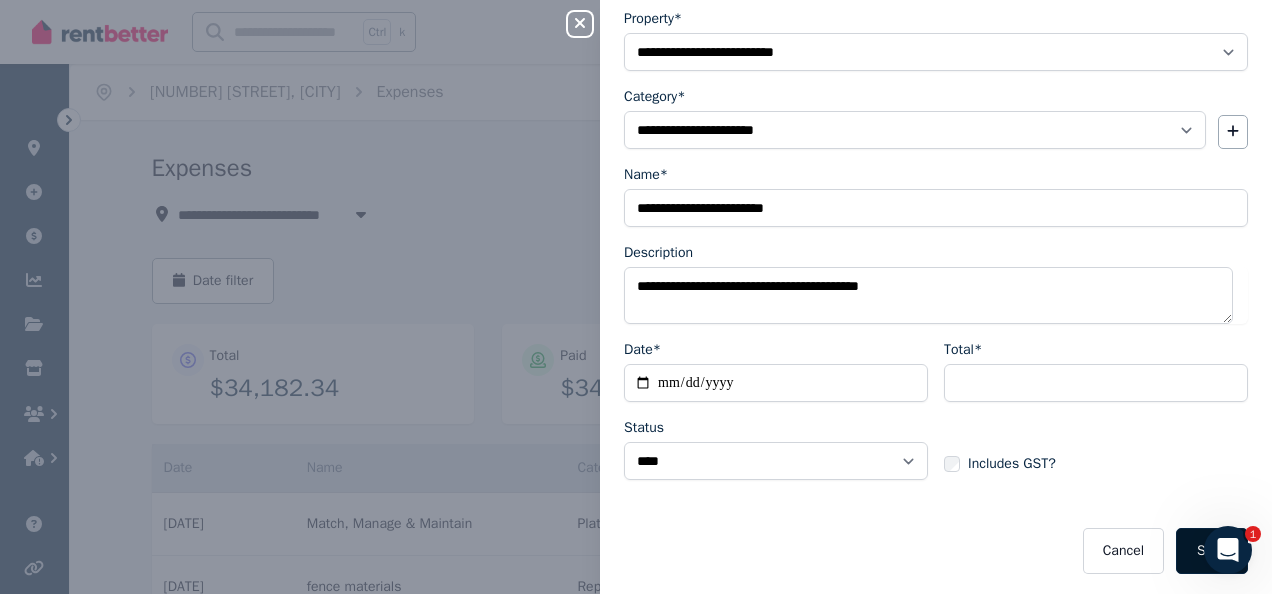 click on "Save" at bounding box center [1212, 551] 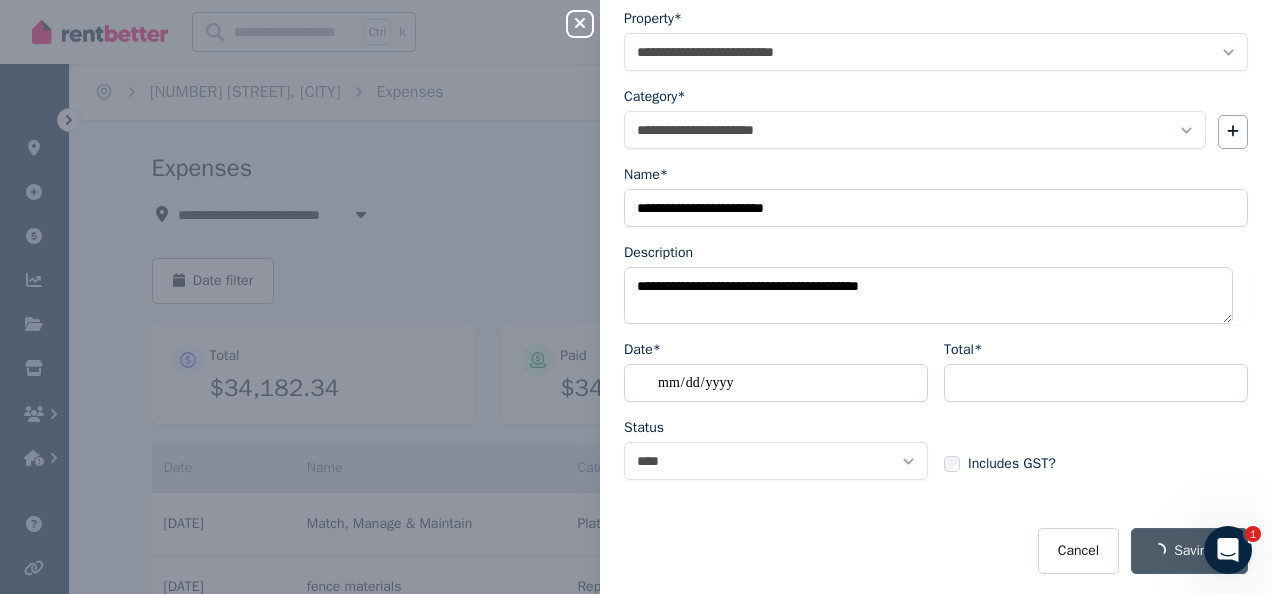 select on "**********" 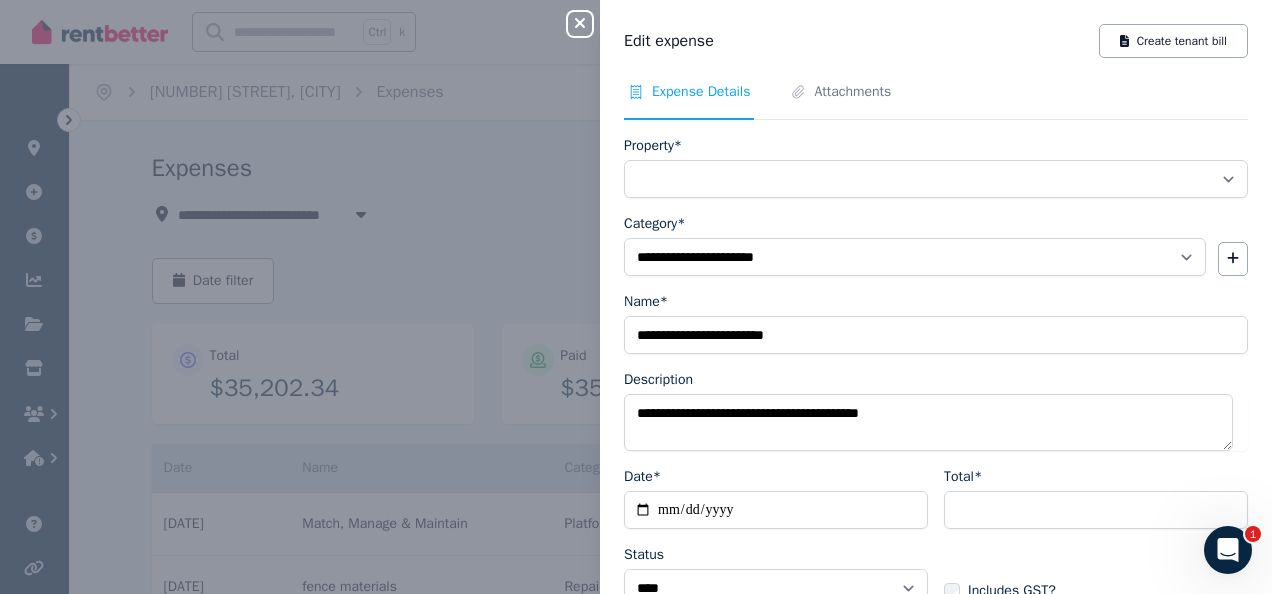 select on "**********" 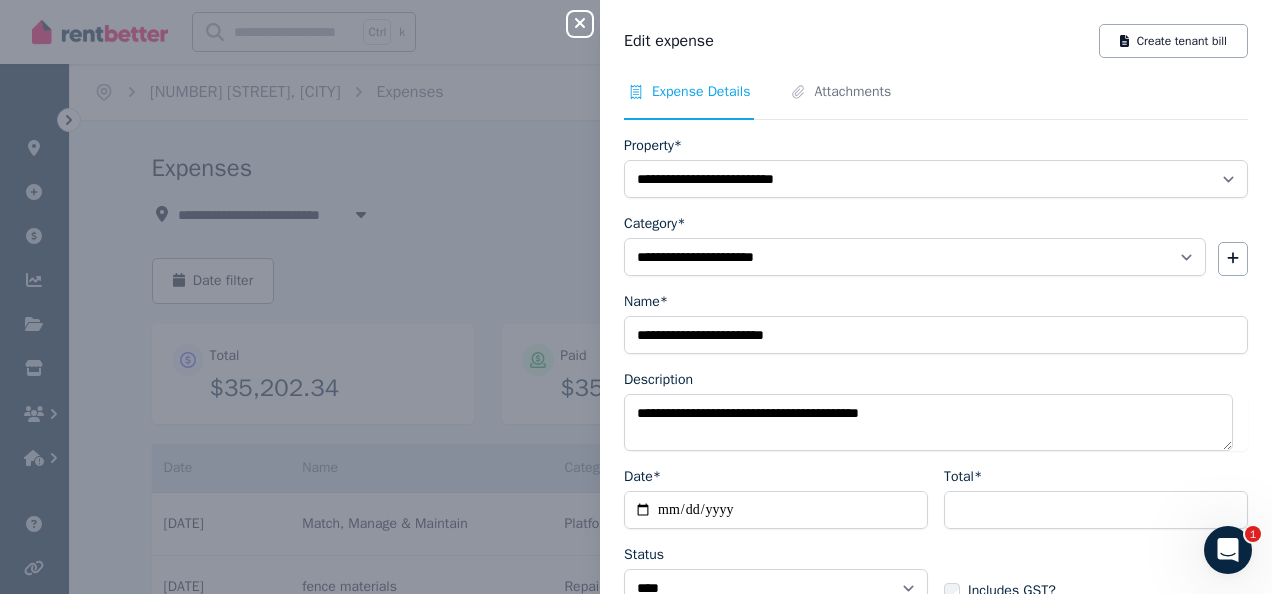 click 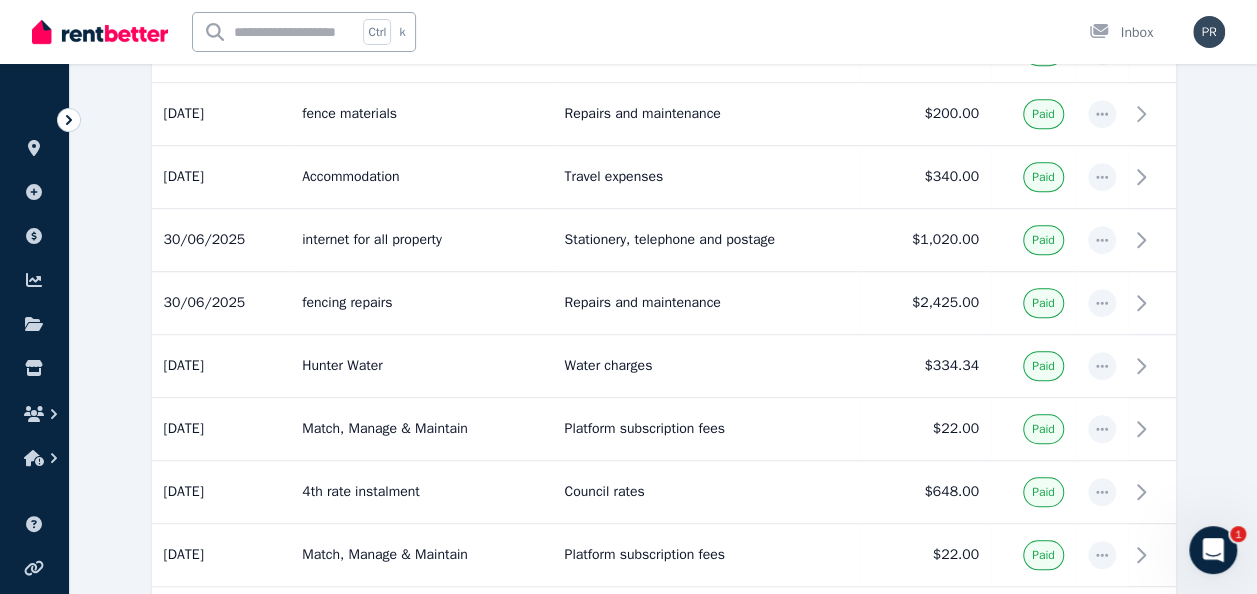 scroll, scrollTop: 0, scrollLeft: 0, axis: both 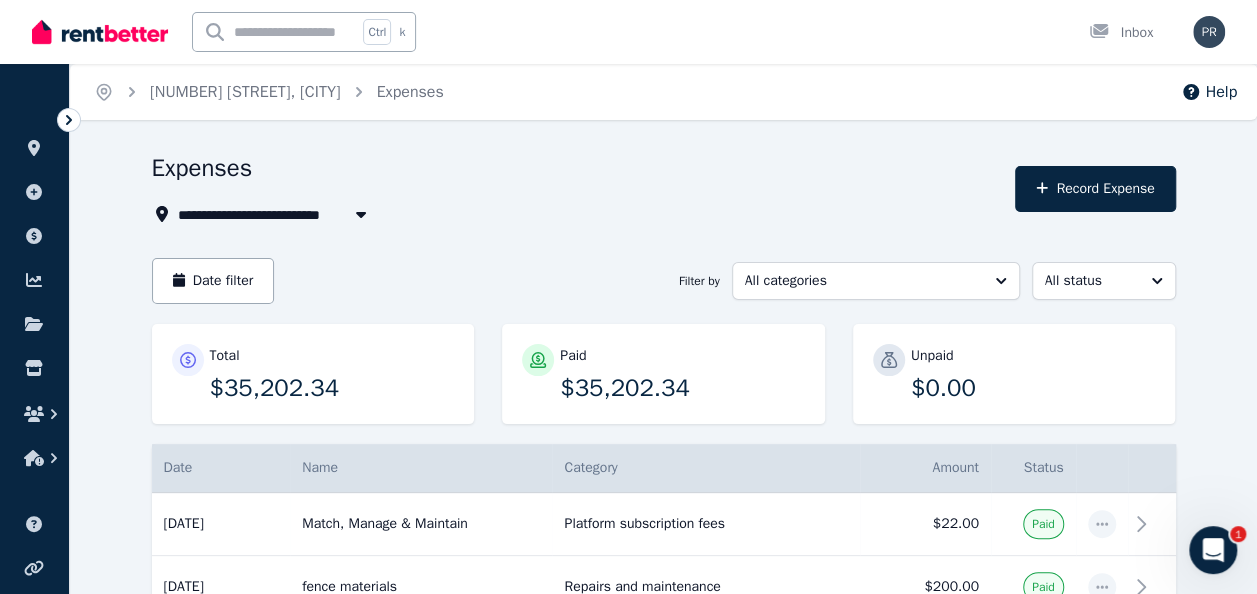 click 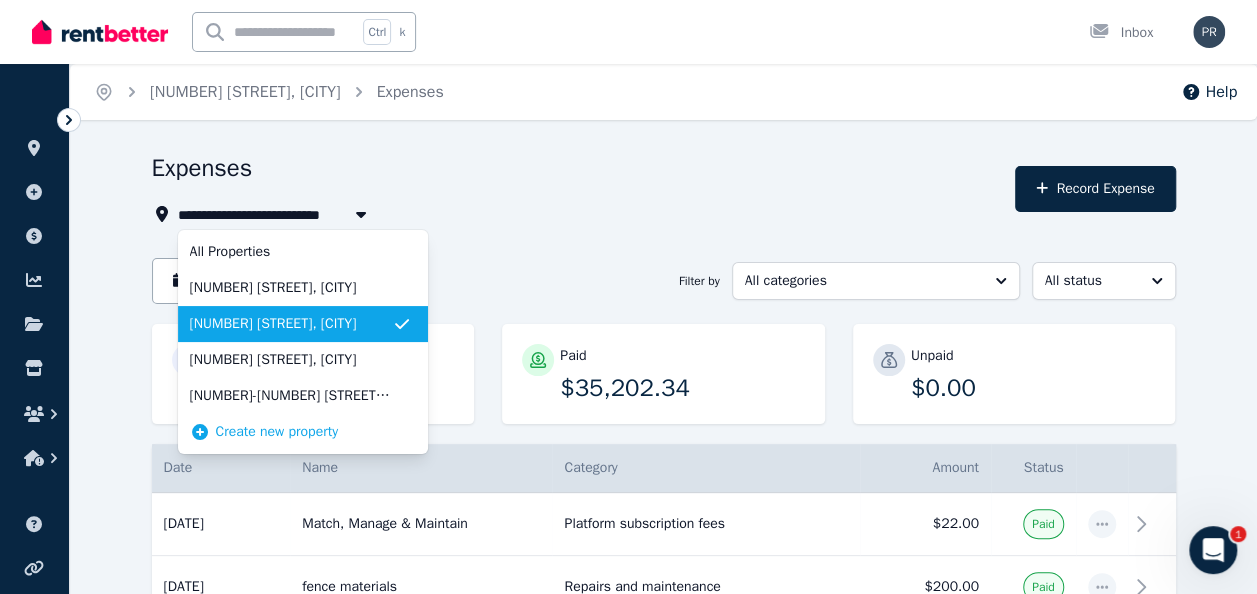 click 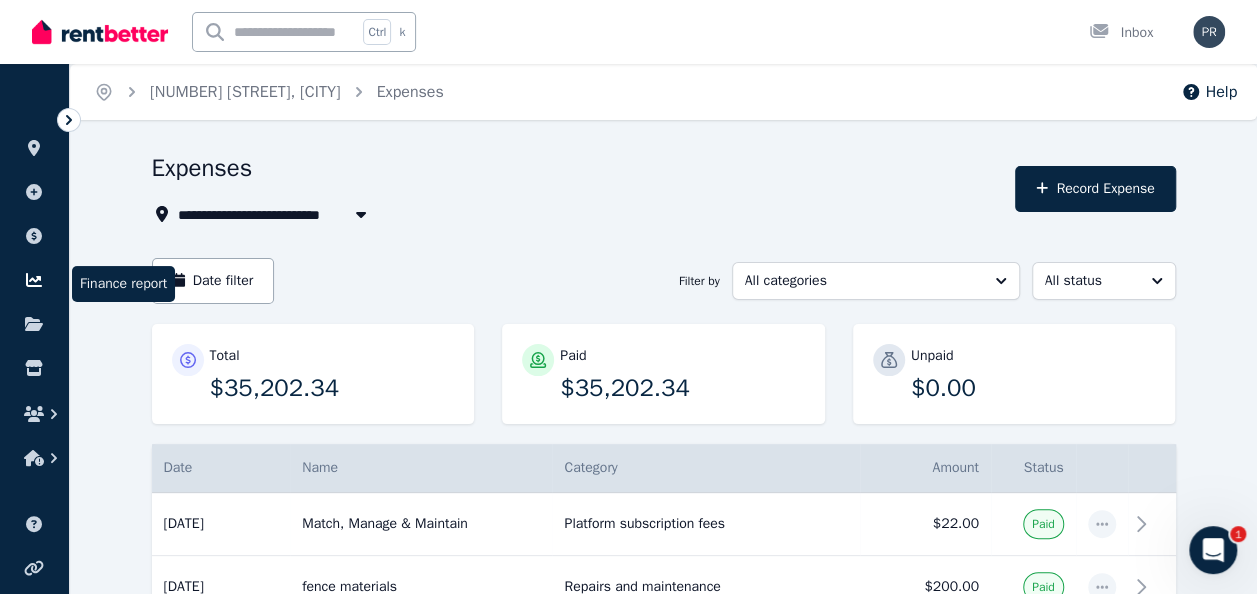 click 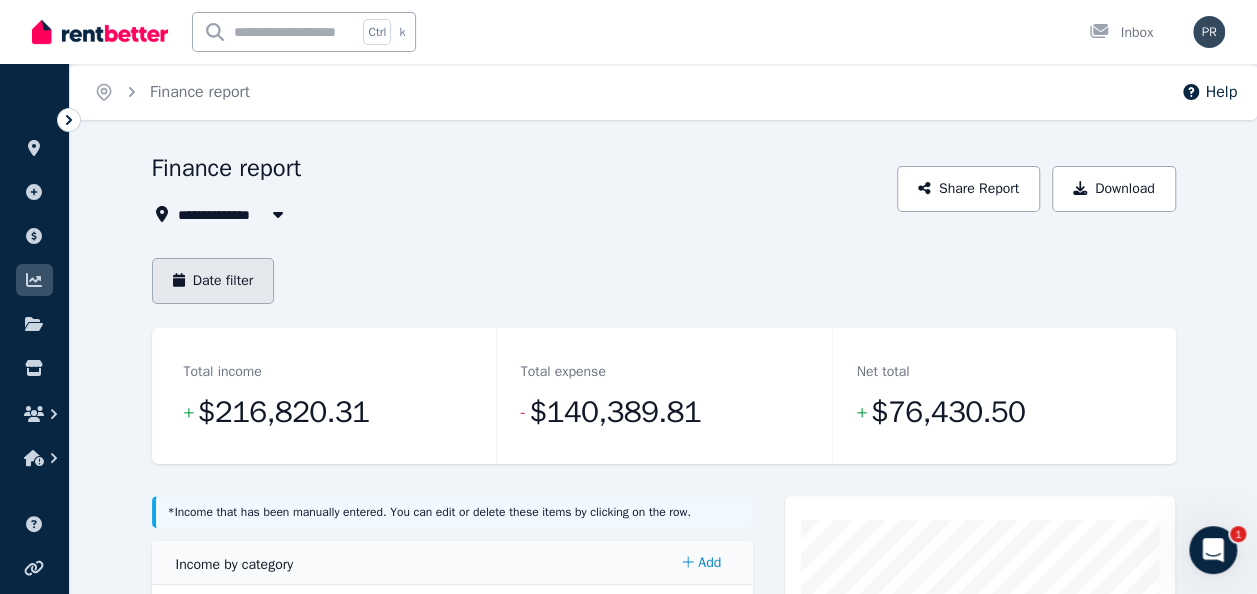 click on "Date filter" at bounding box center [213, 281] 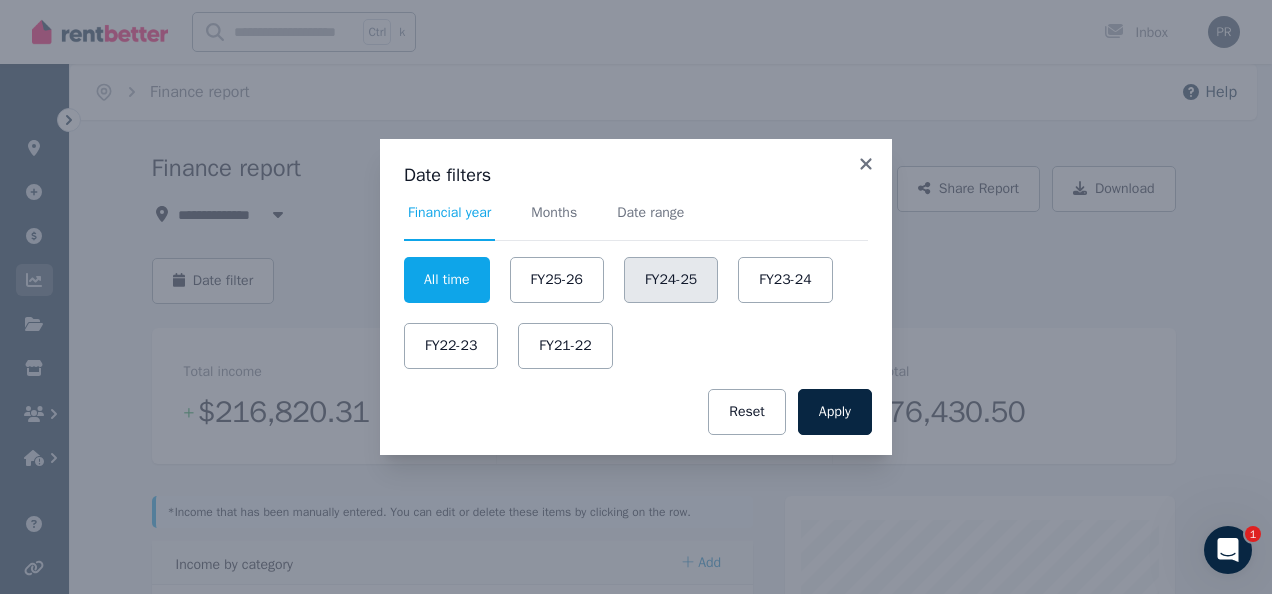 click on "FY24-25" at bounding box center (671, 280) 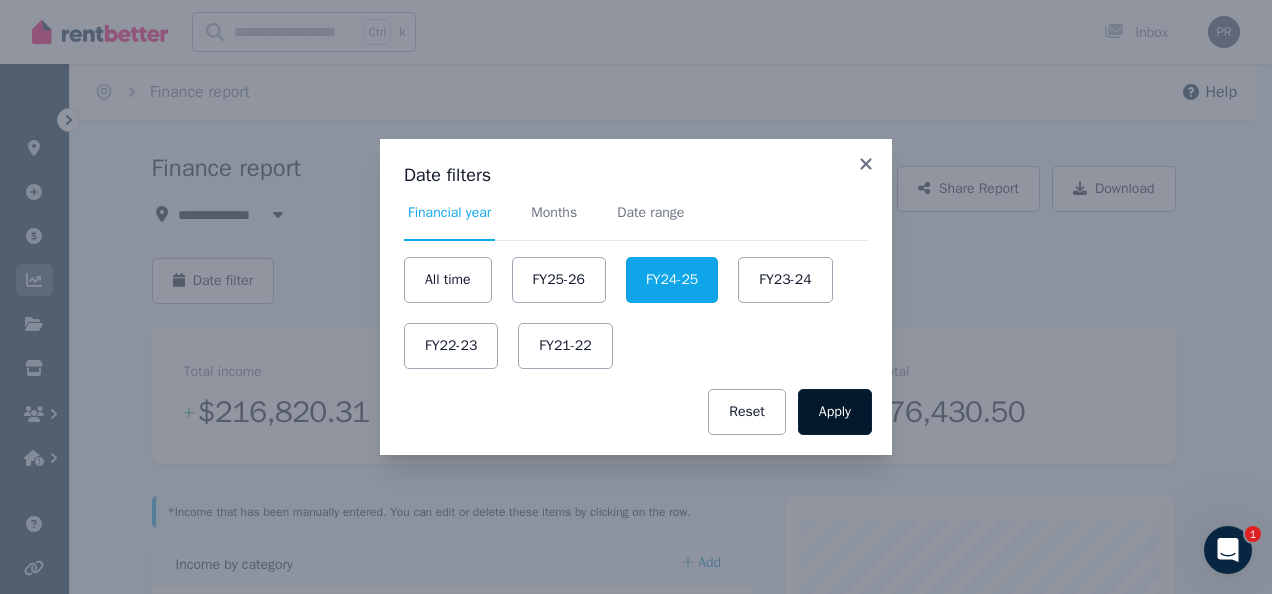 click on "Apply" at bounding box center (835, 412) 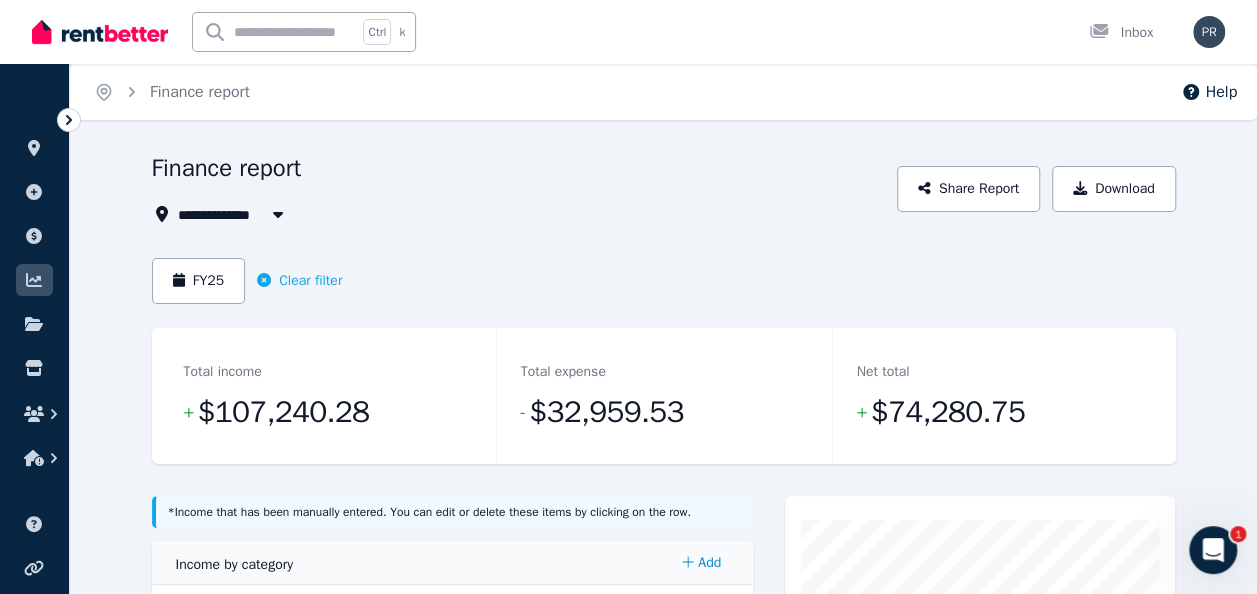 click 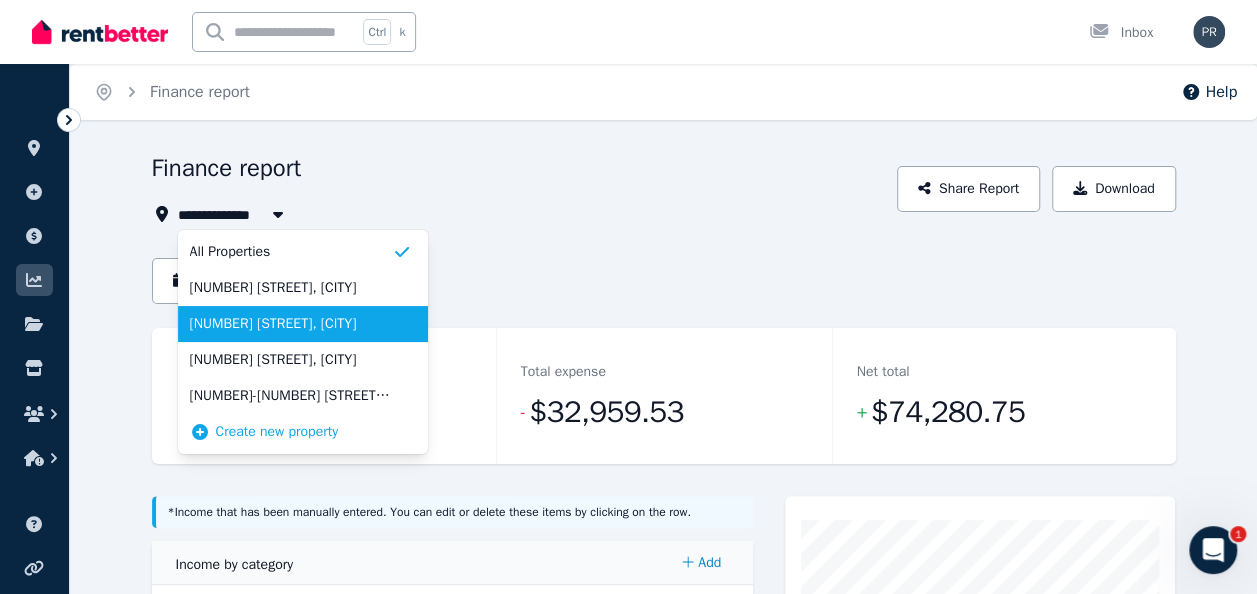 click on "[NUMBER] [STREET], [CITY]" at bounding box center (291, 324) 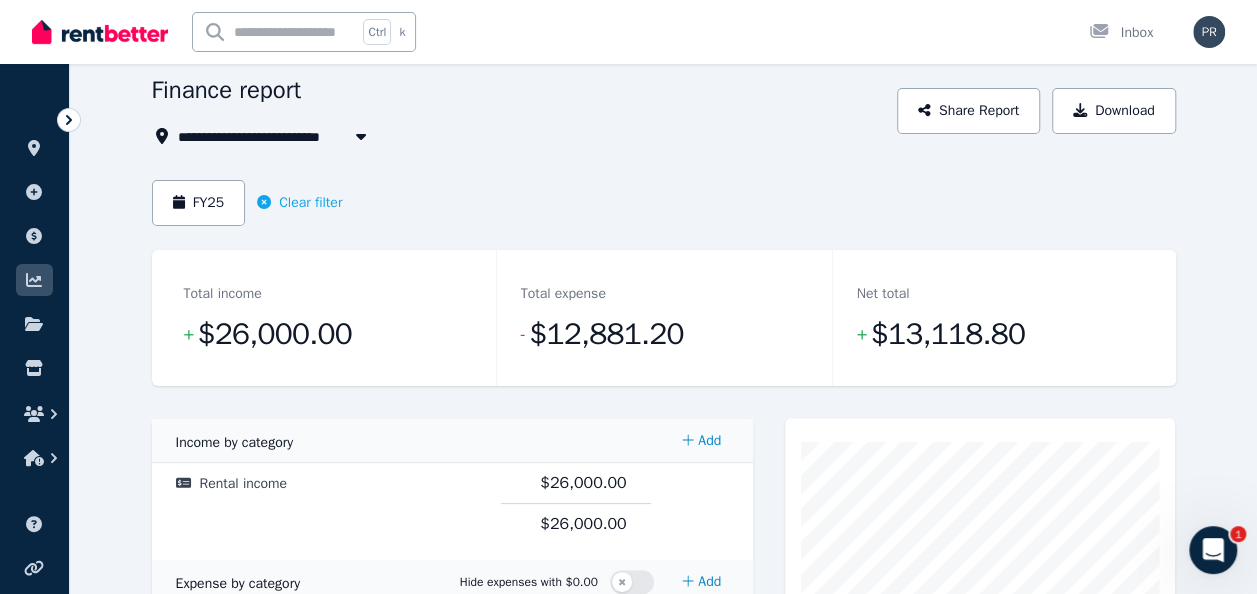 scroll, scrollTop: 0, scrollLeft: 0, axis: both 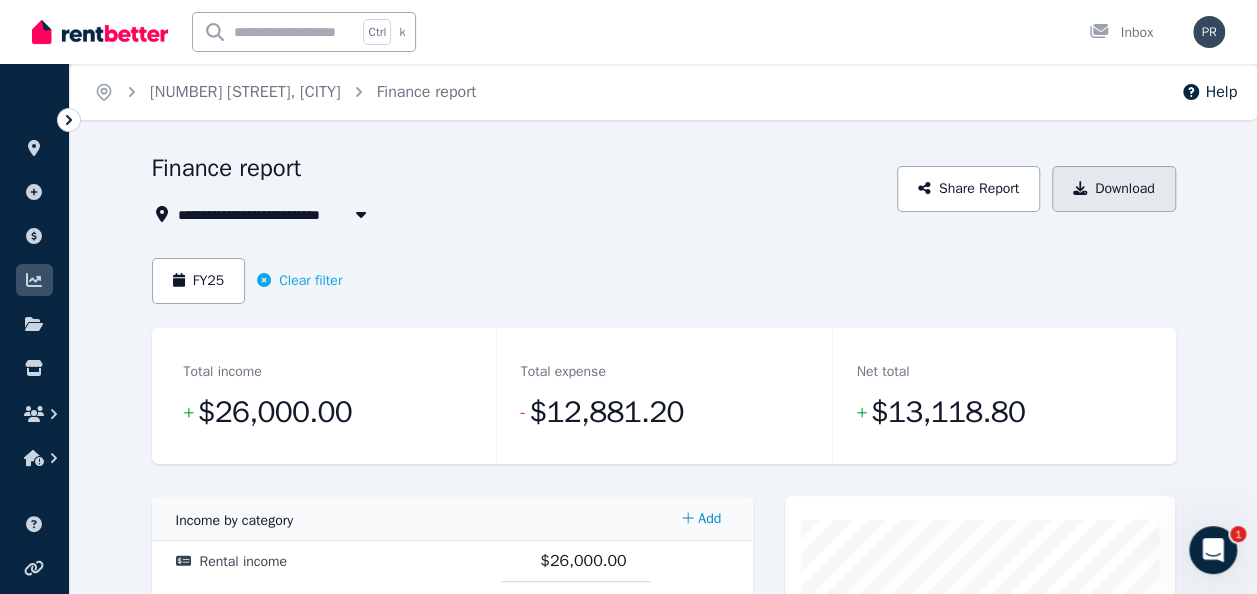 click on "Download" at bounding box center (1114, 189) 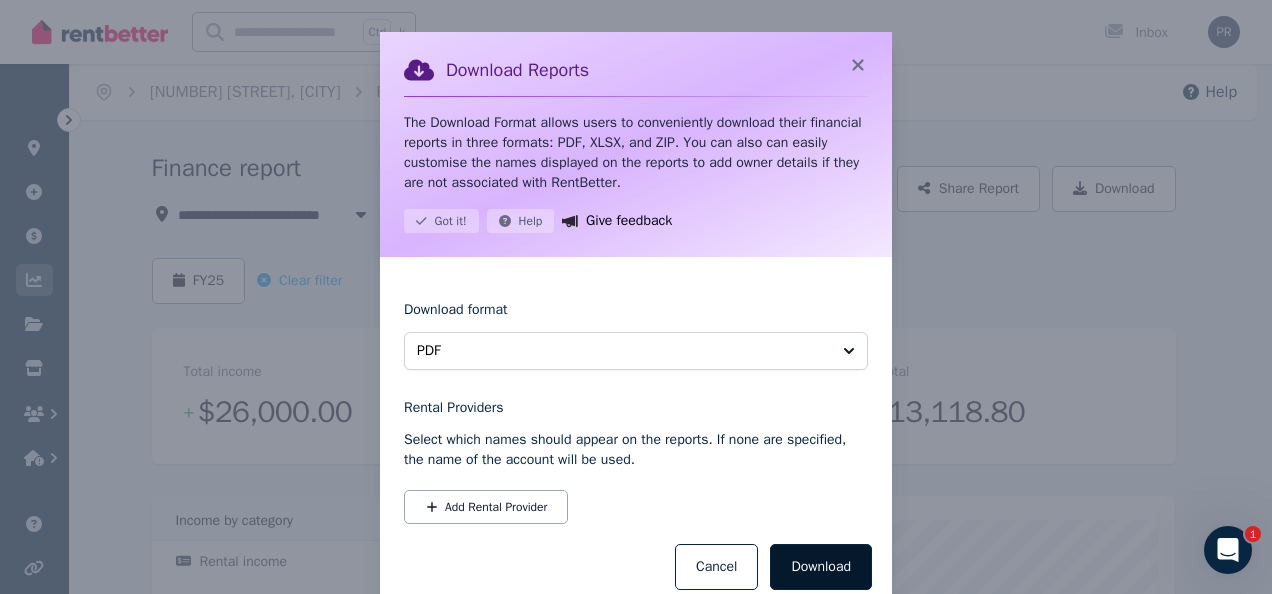 click on "Download" at bounding box center [821, 567] 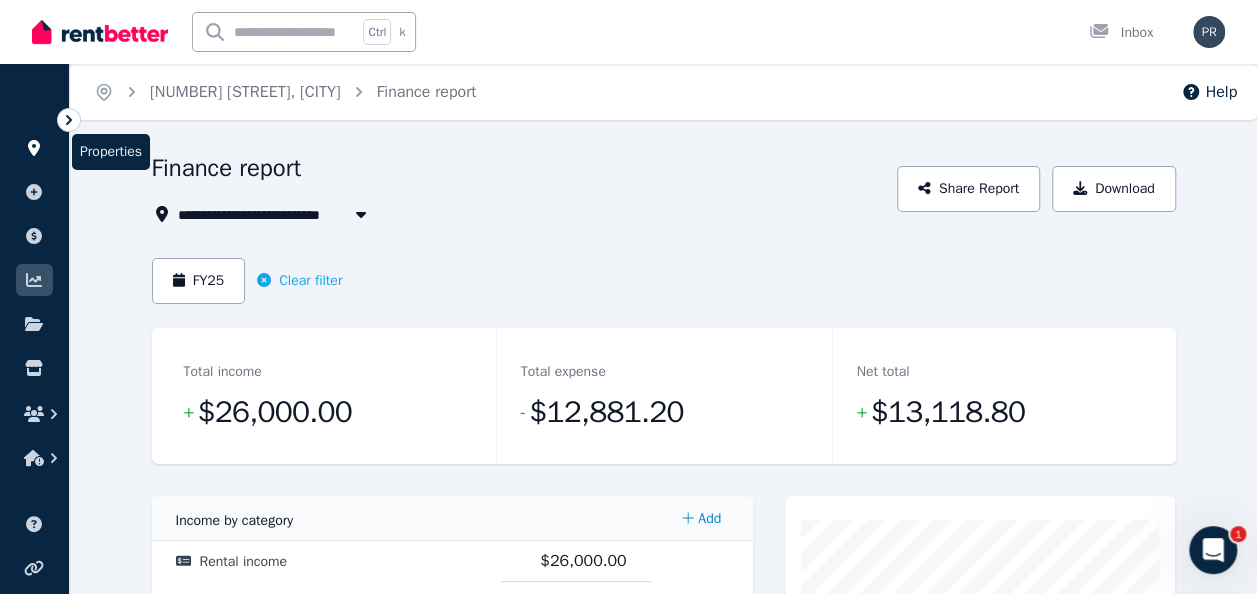 click 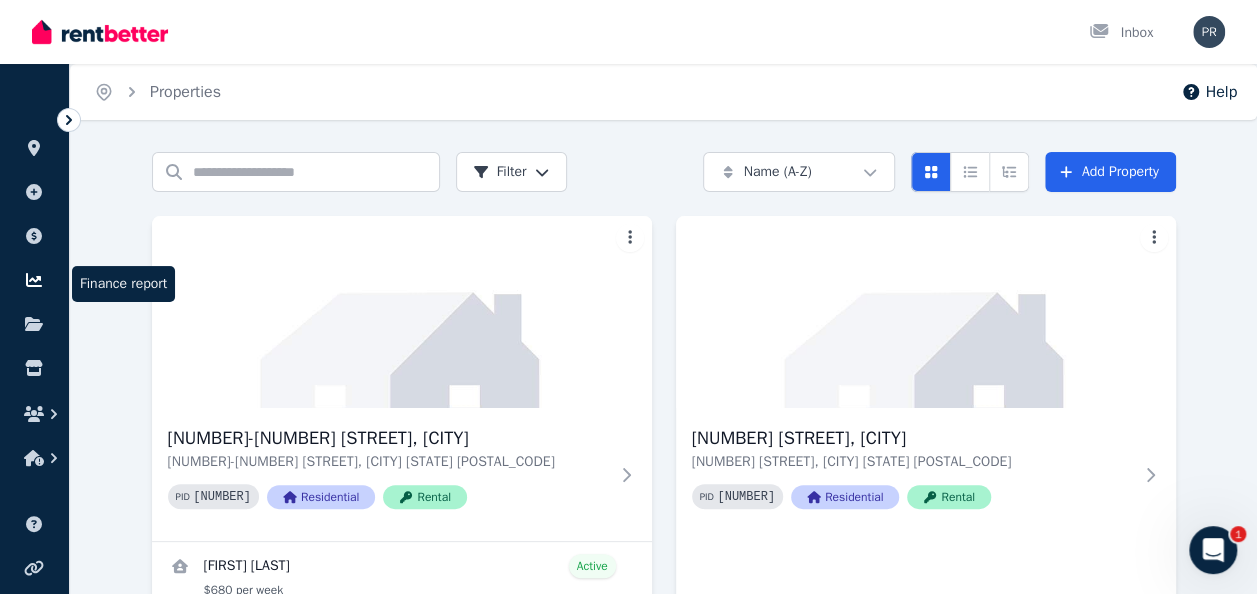 click 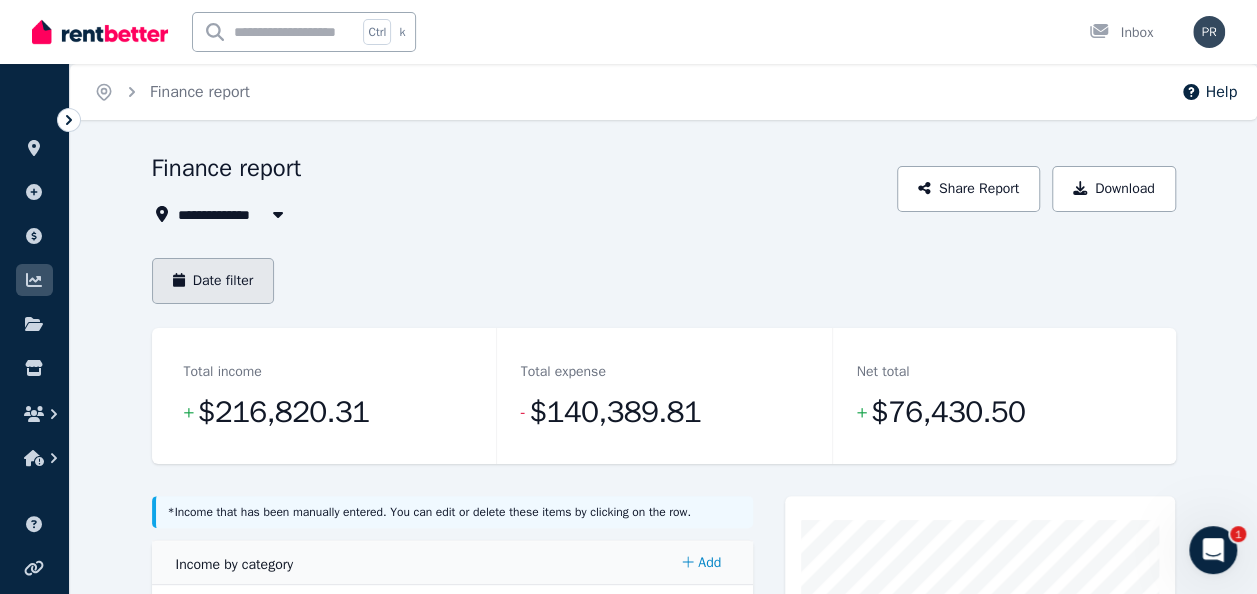 click on "Date filter" at bounding box center (213, 281) 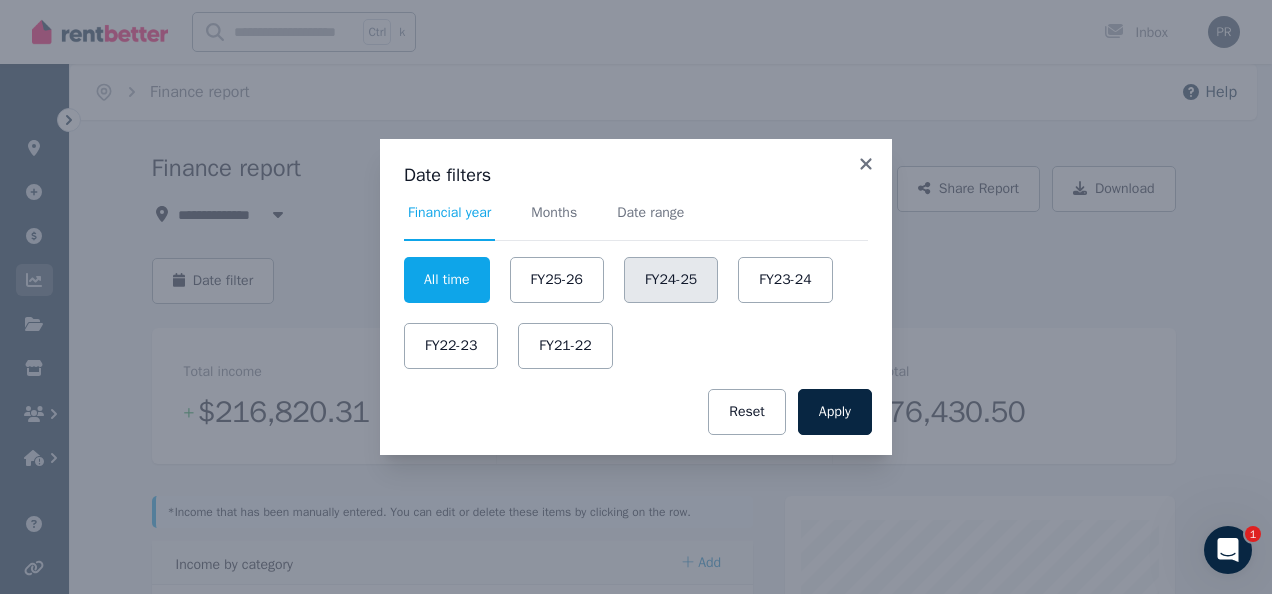 click on "FY24-25" at bounding box center (671, 280) 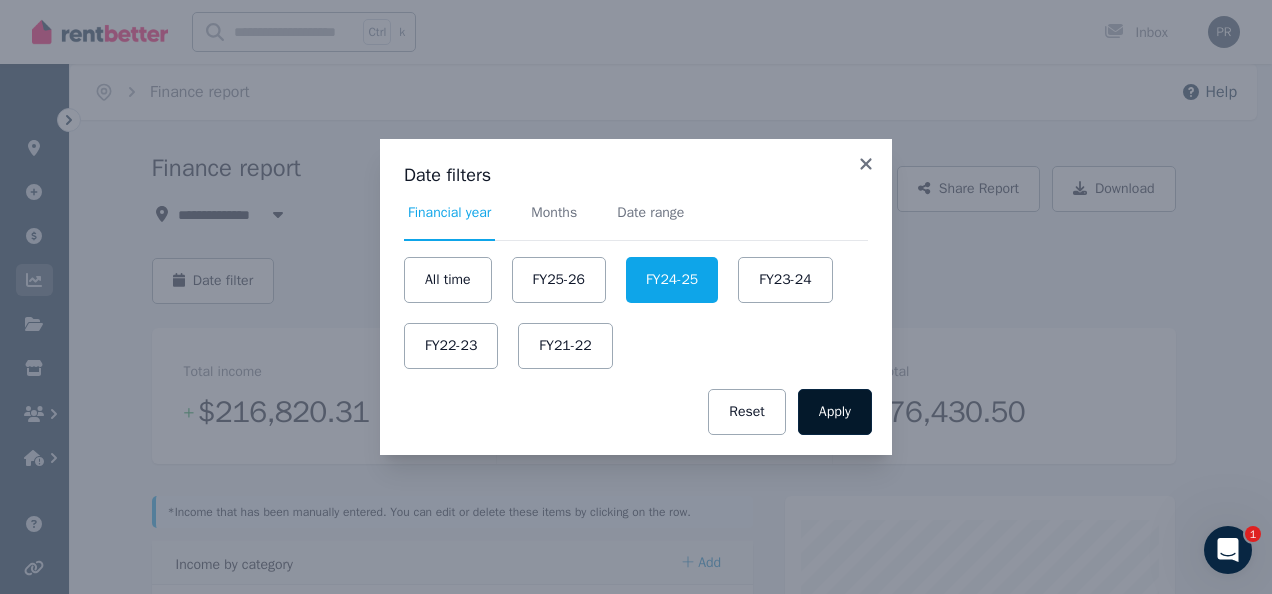 click on "Apply" at bounding box center [835, 412] 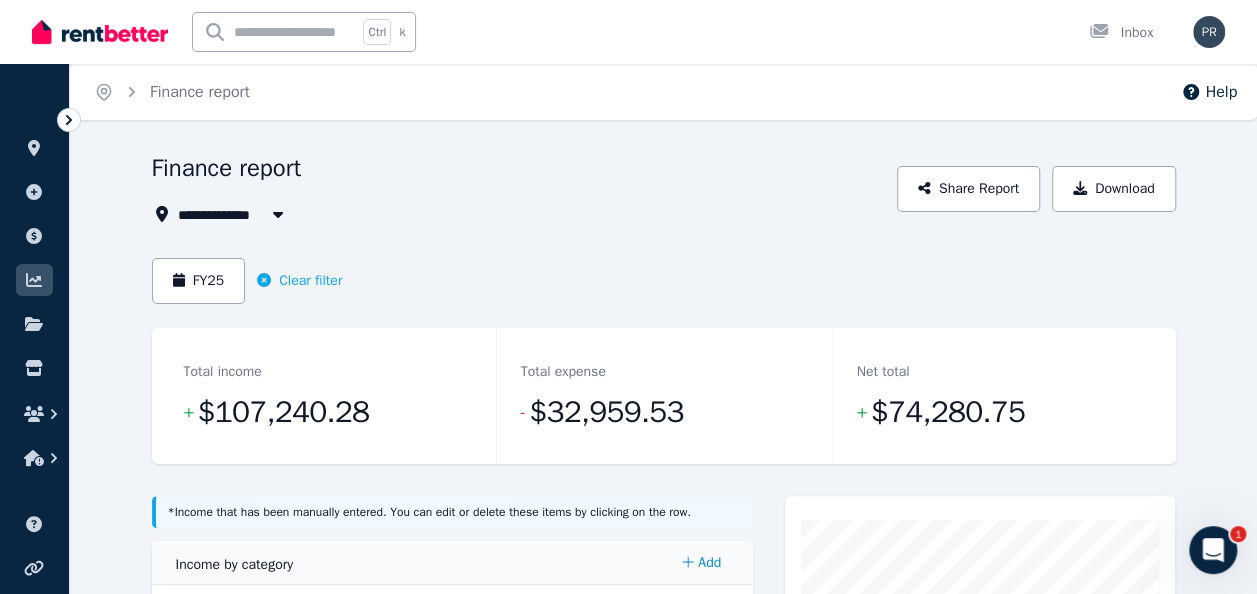 click 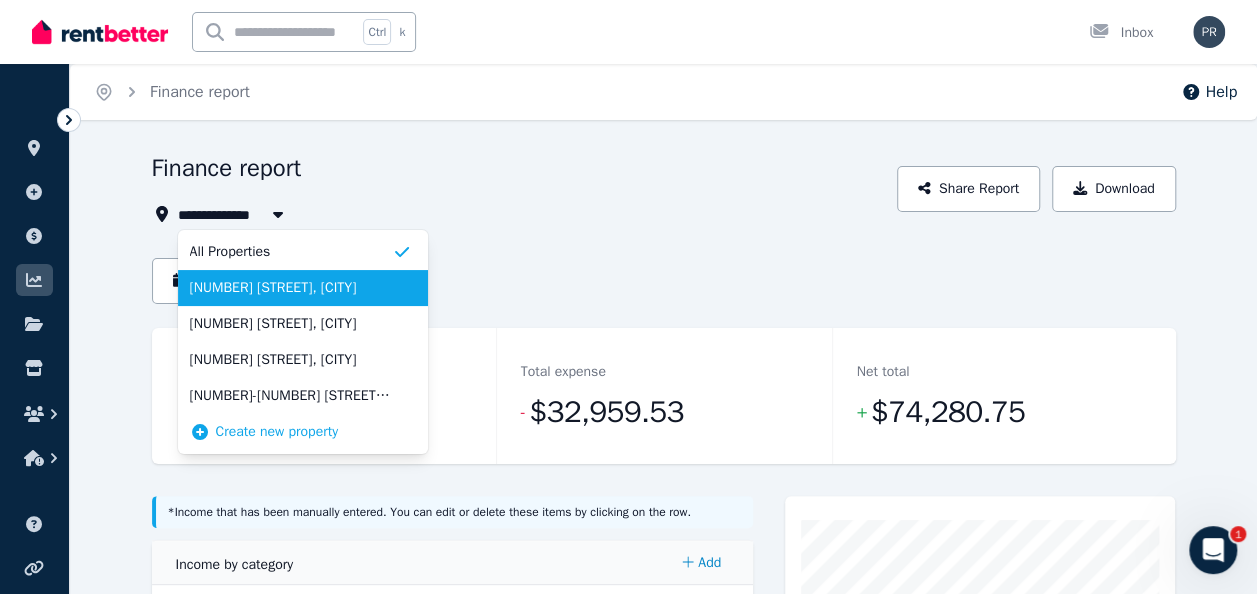 click on "[NUMBER] [STREET], [CITY]" at bounding box center [291, 288] 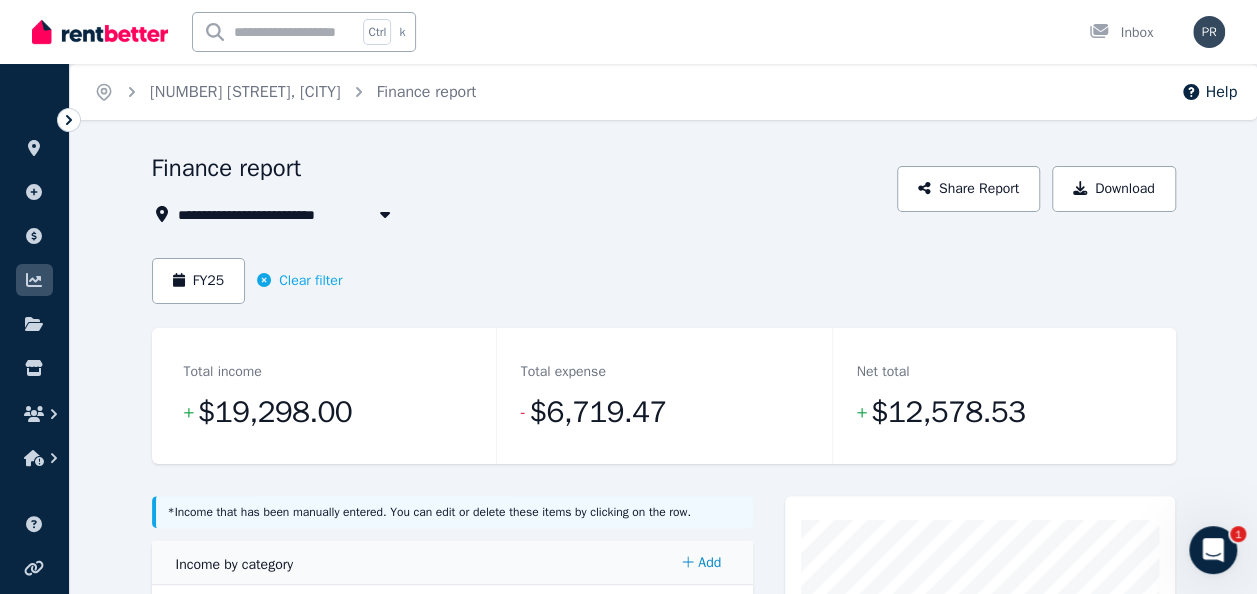 click 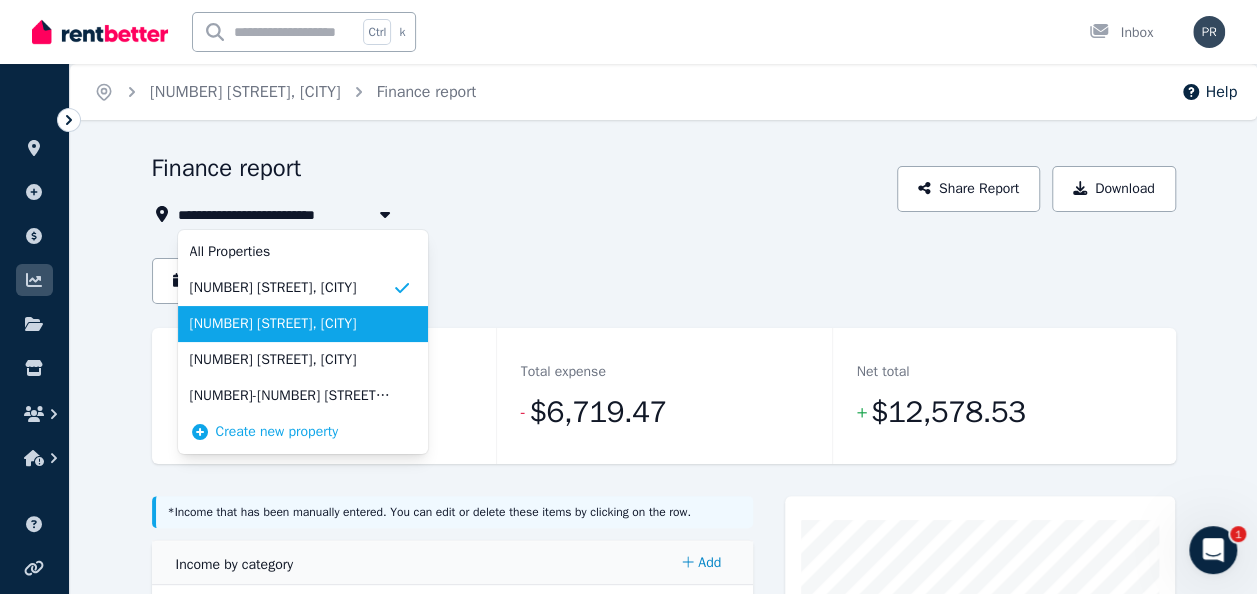 click on "[NUMBER] [STREET], [CITY]" at bounding box center (303, 324) 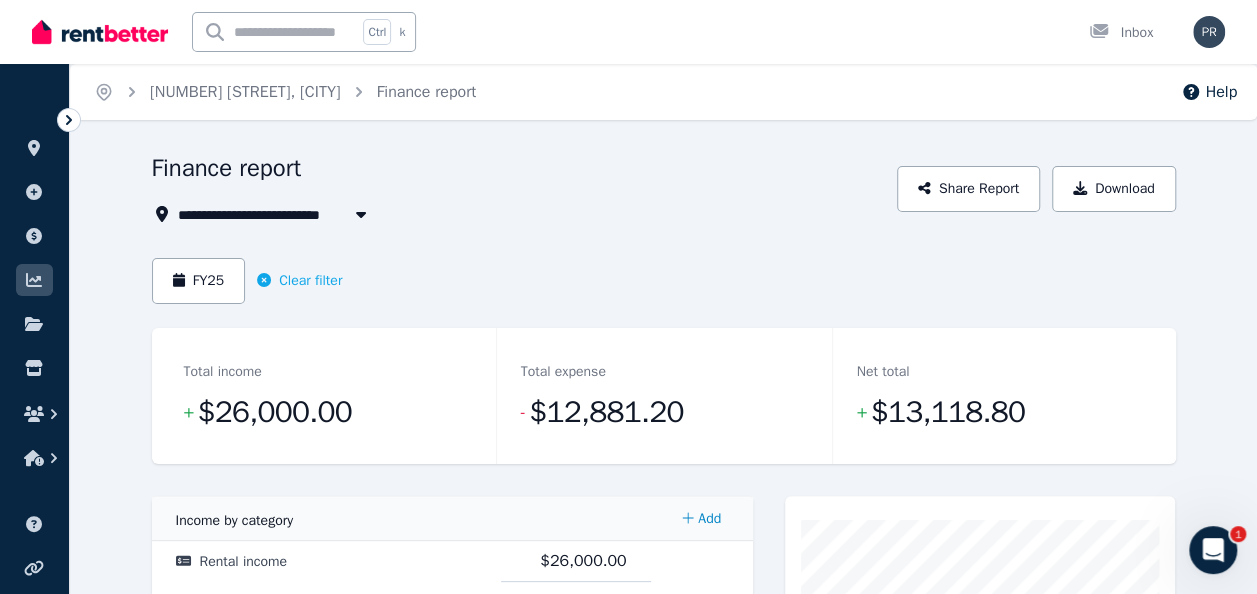 click 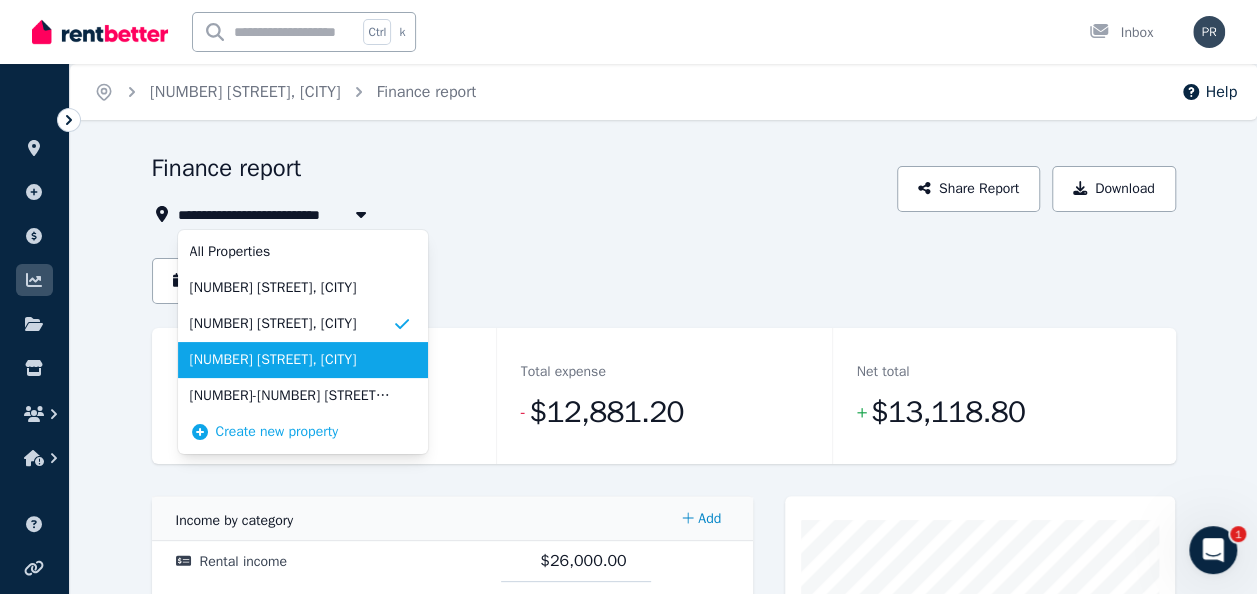 click on "[NUMBER] [STREET], [CITY]" at bounding box center (291, 360) 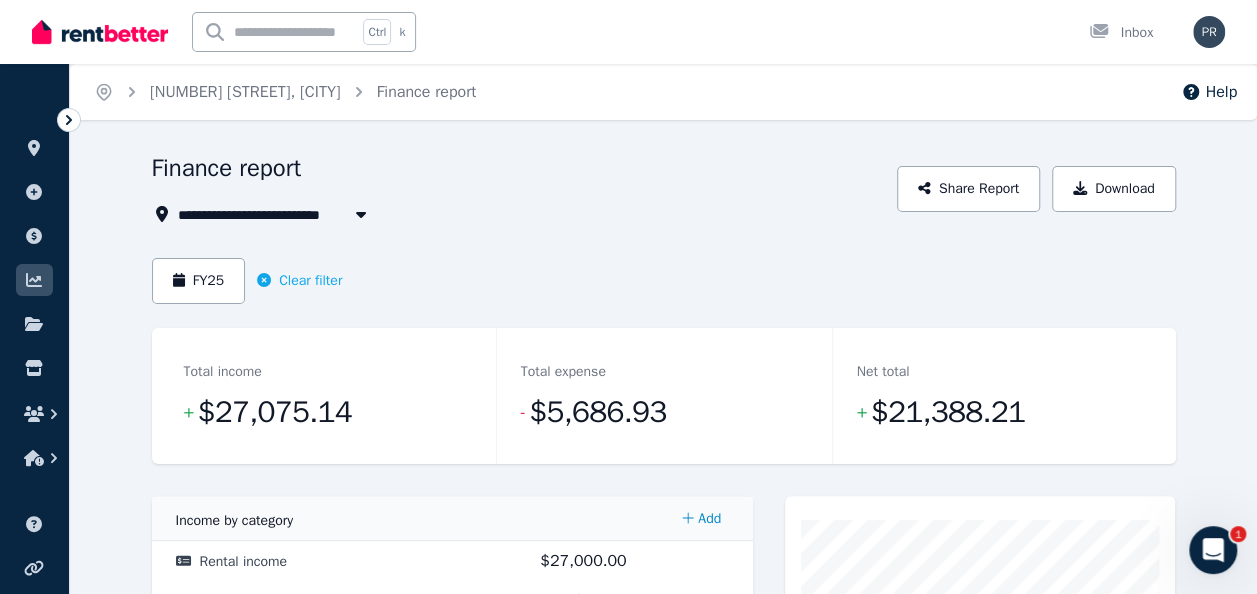 click 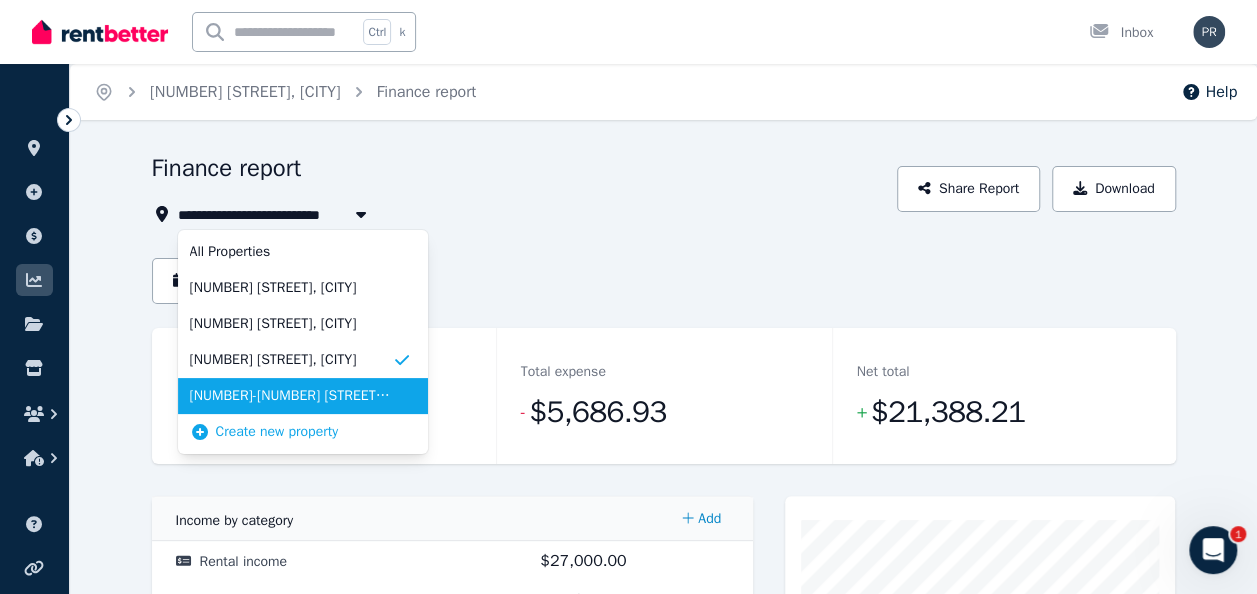 click on "[NUMBER]-[NUMBER] [STREET], [CITY]" at bounding box center (291, 396) 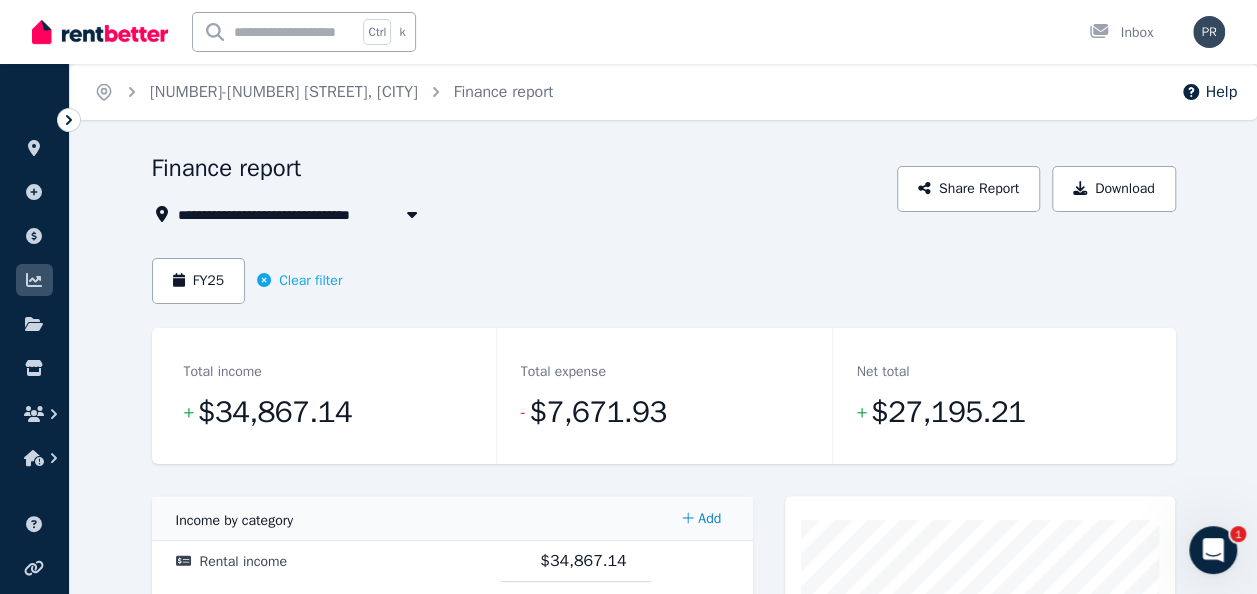 click 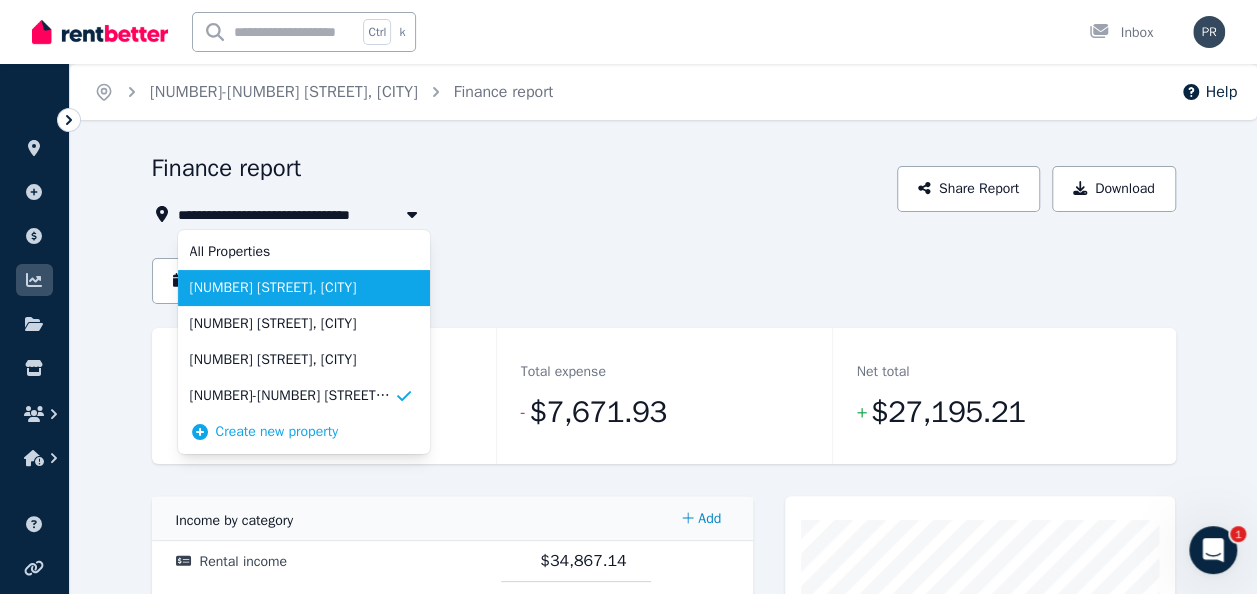 click on "[NUMBER] [STREET], [CITY]" at bounding box center (292, 288) 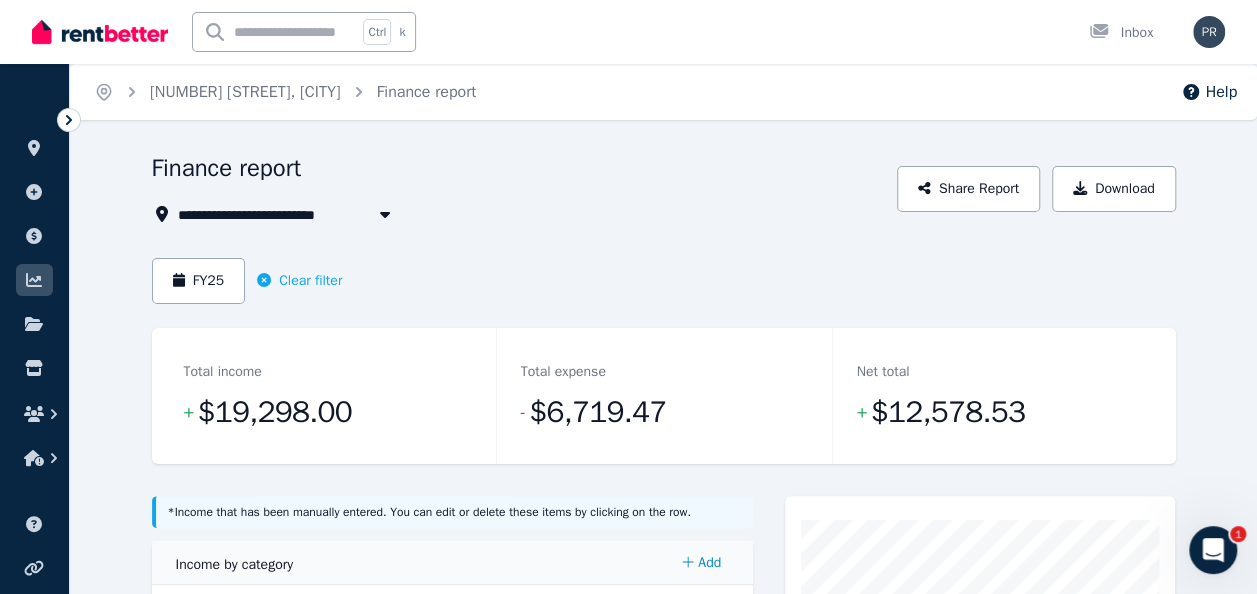 click at bounding box center (385, 214) 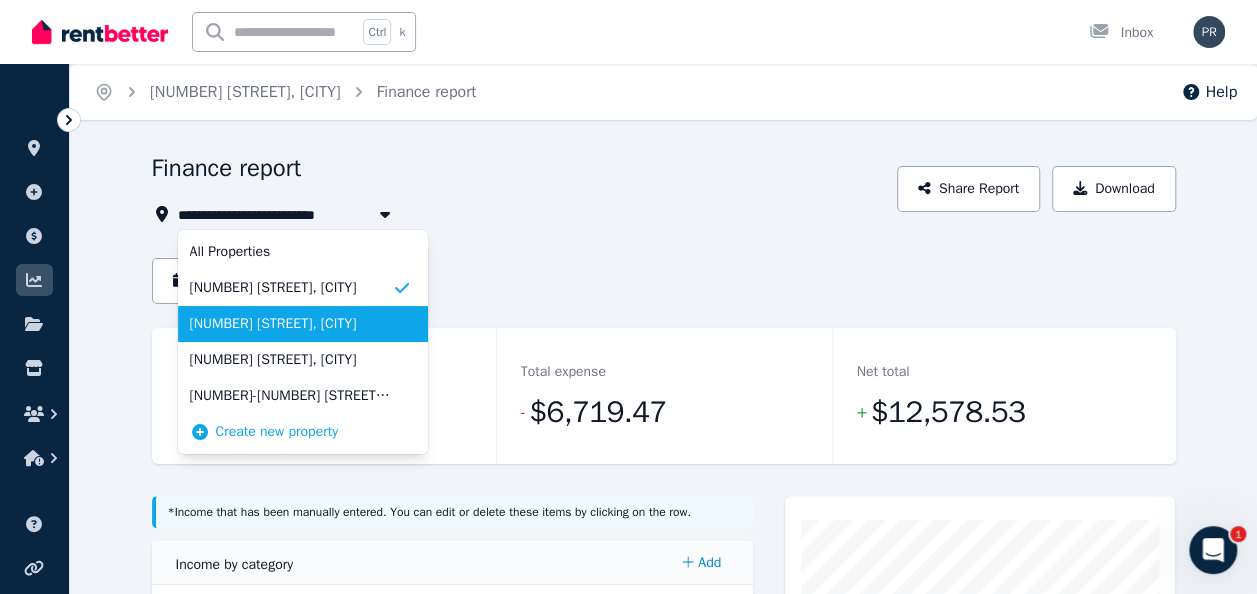 click on "[NUMBER] [STREET], [CITY]" at bounding box center (303, 324) 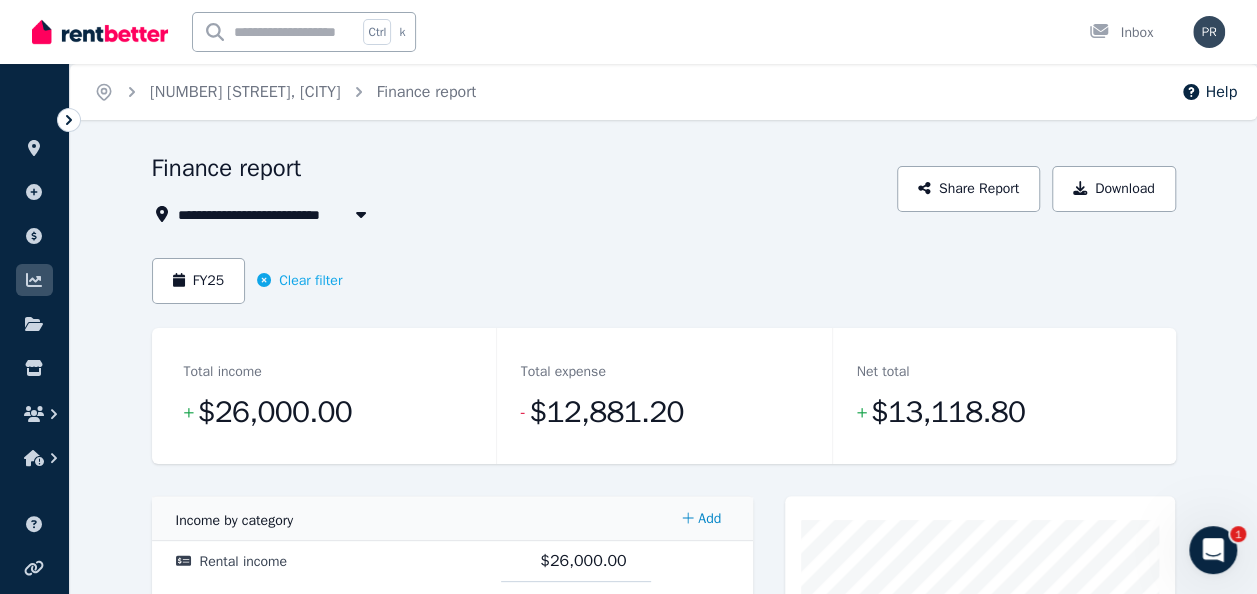 click 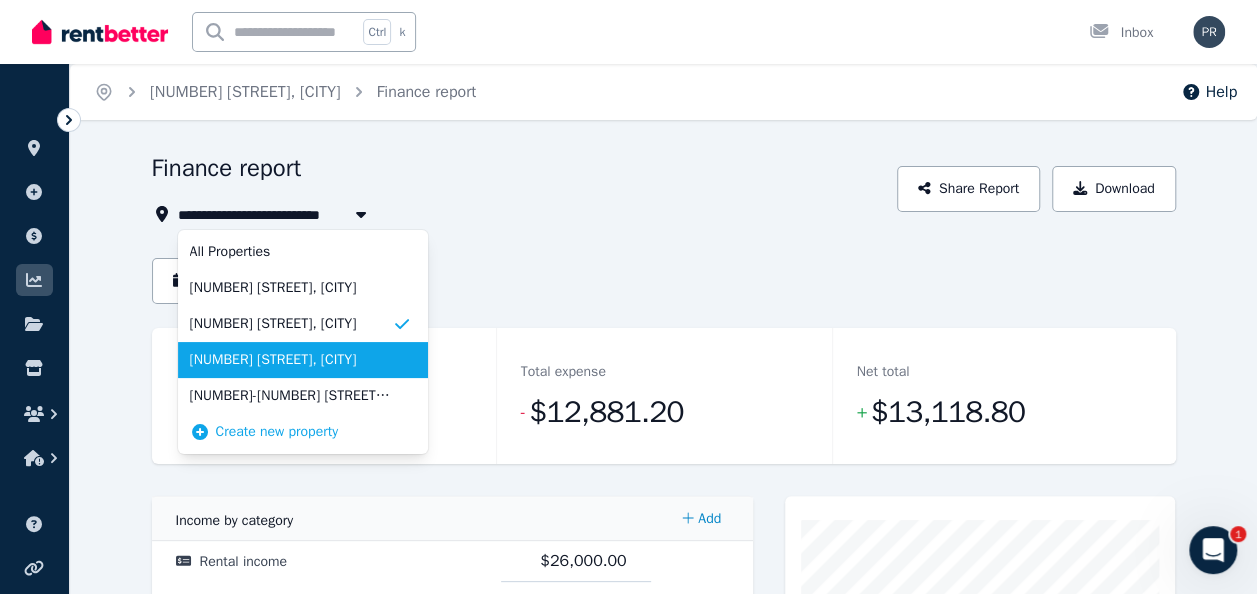 click on "[NUMBER] [STREET], [CITY]" at bounding box center [303, 360] 